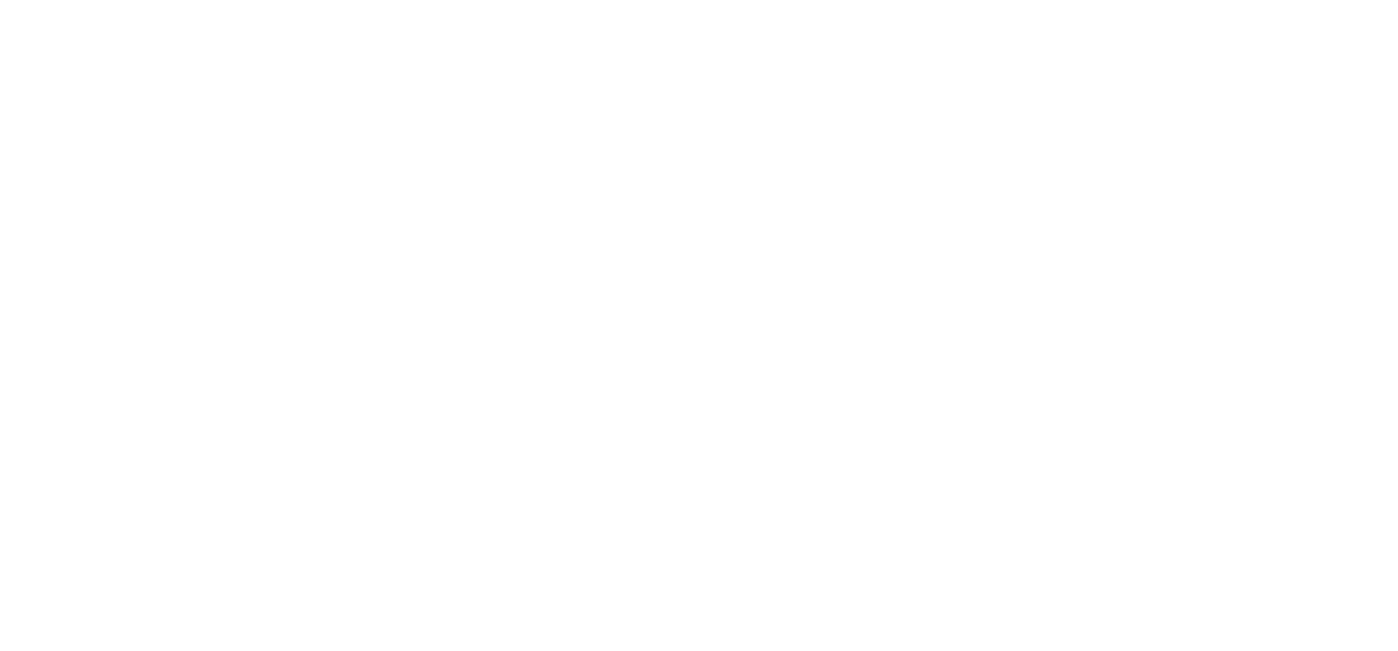scroll, scrollTop: 0, scrollLeft: 0, axis: both 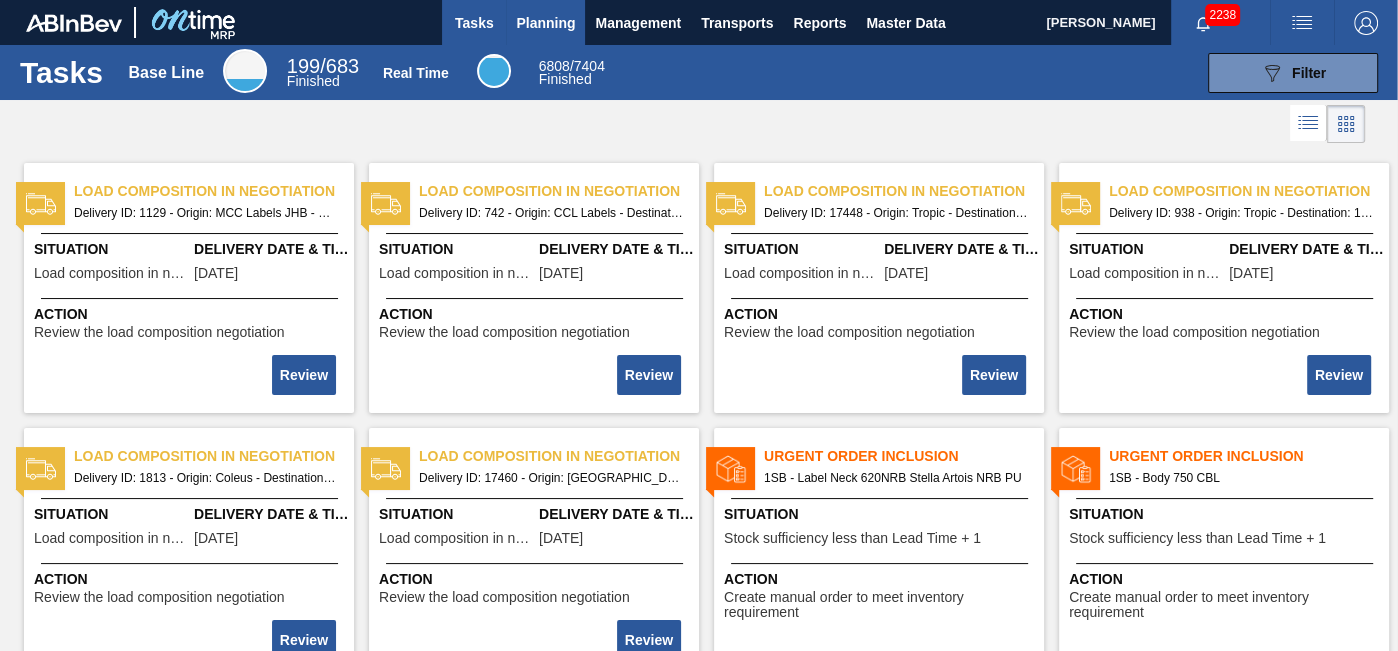 click on "Planning" at bounding box center (545, 23) 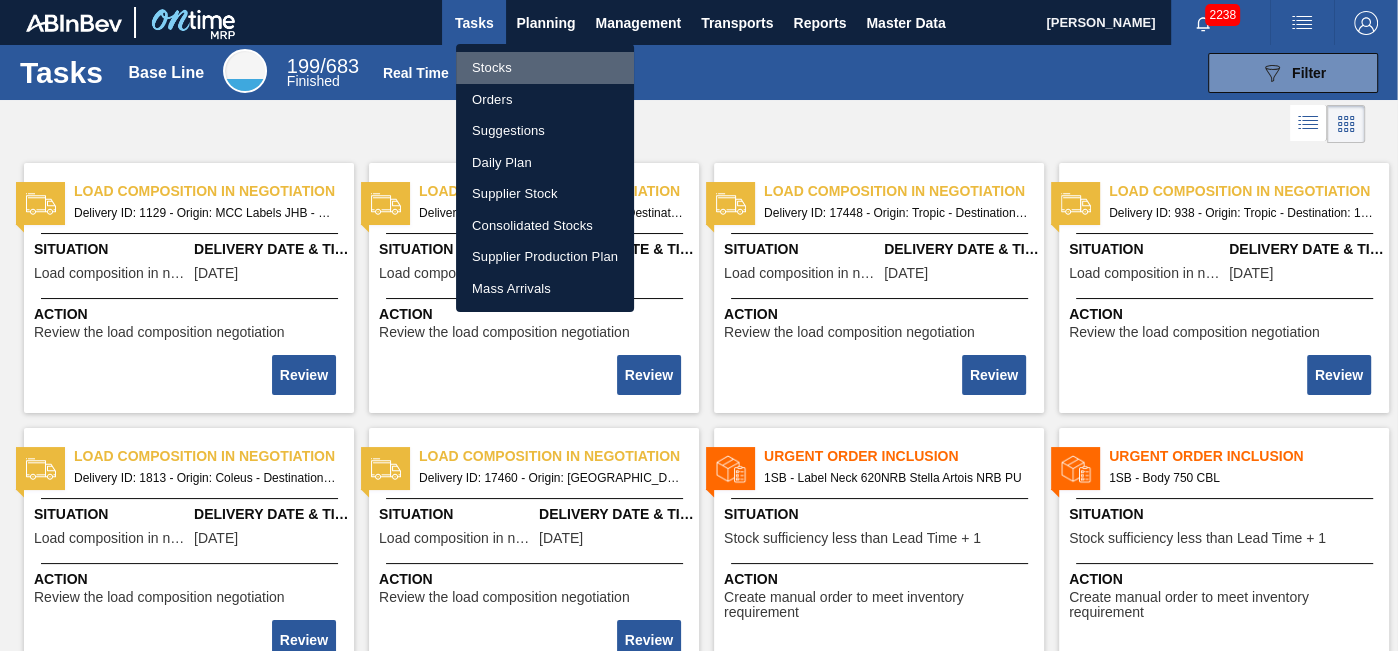 click on "Stocks" at bounding box center (545, 68) 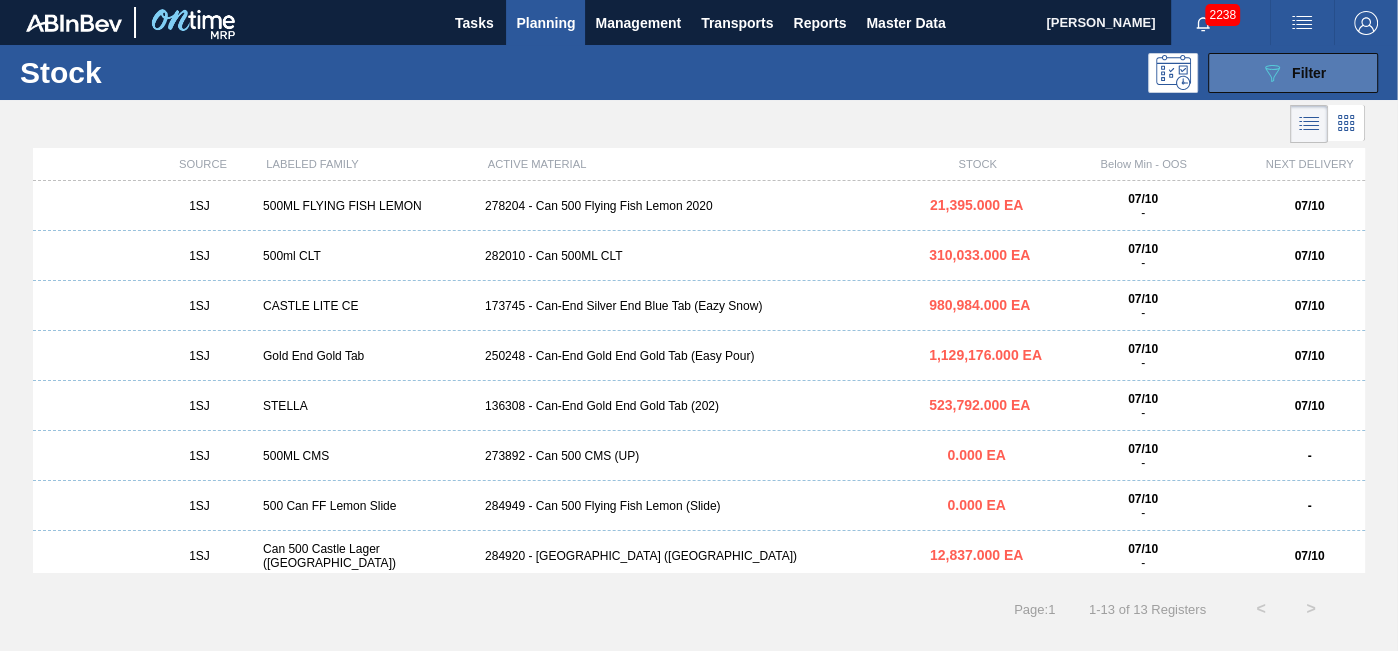 click on "089F7B8B-B2A5-4AFE-B5C0-19BA573D28AC Filter" at bounding box center [1293, 73] 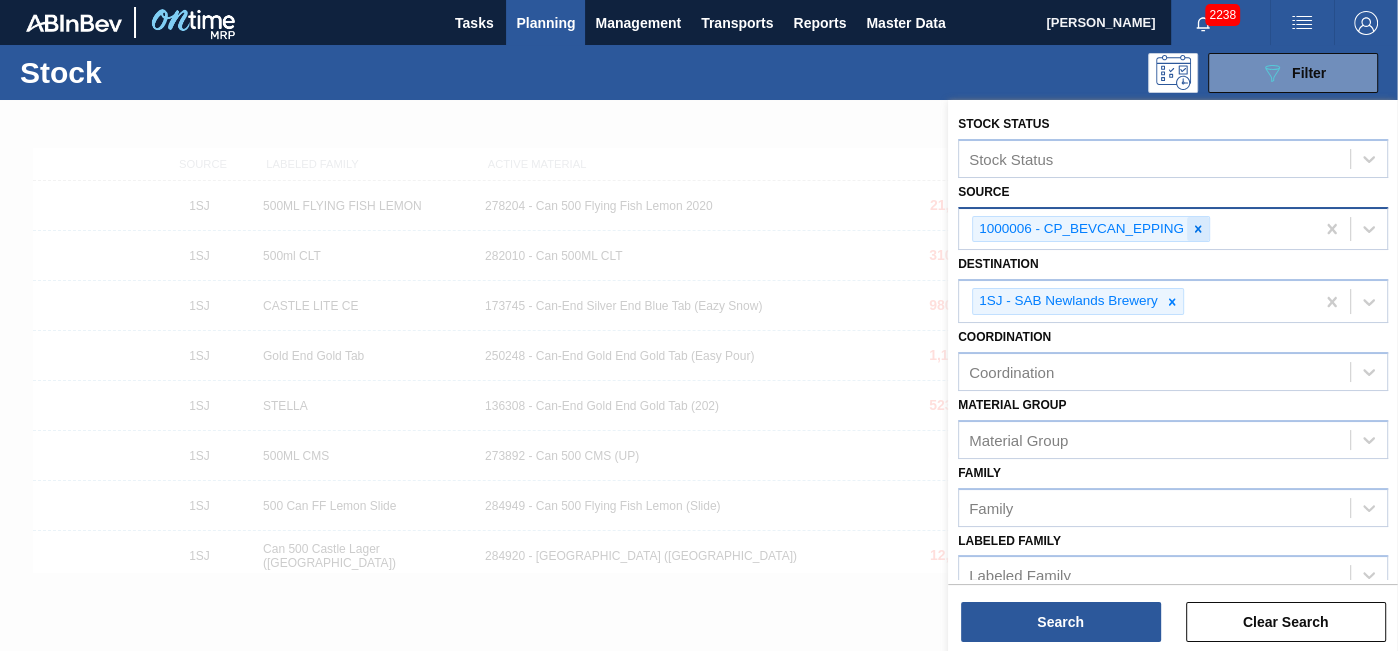 click 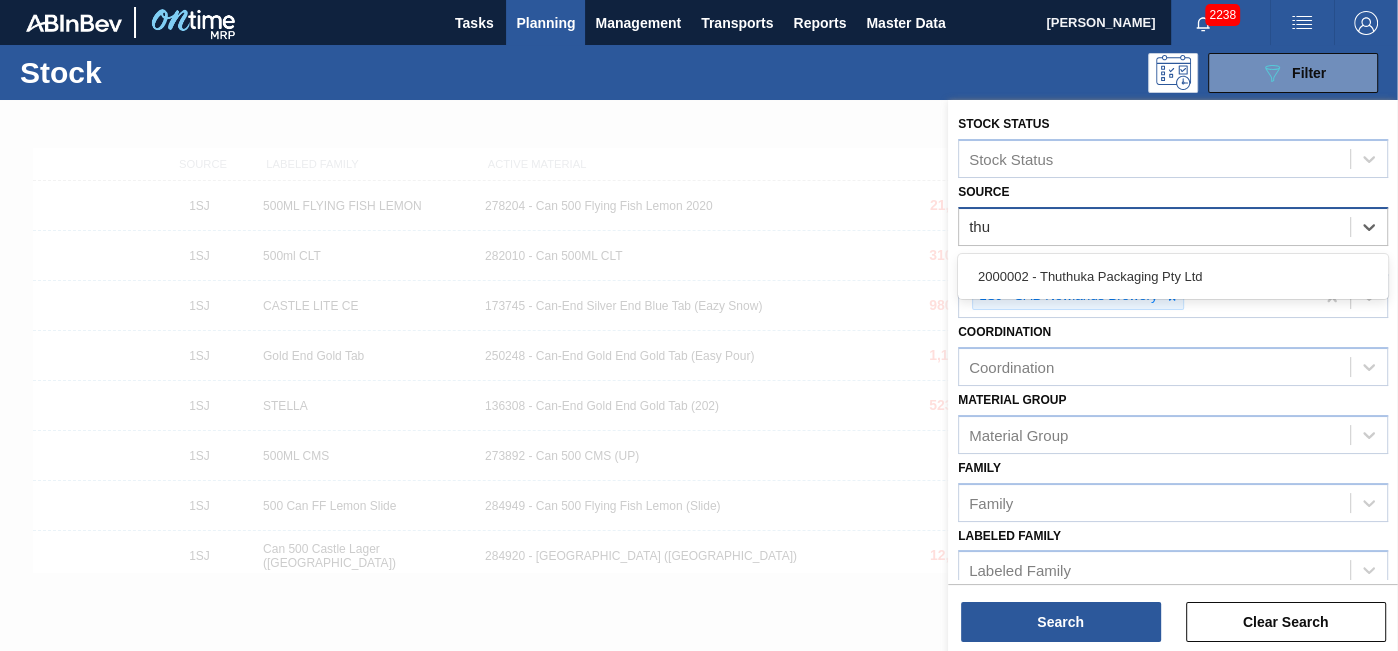 type on "thut" 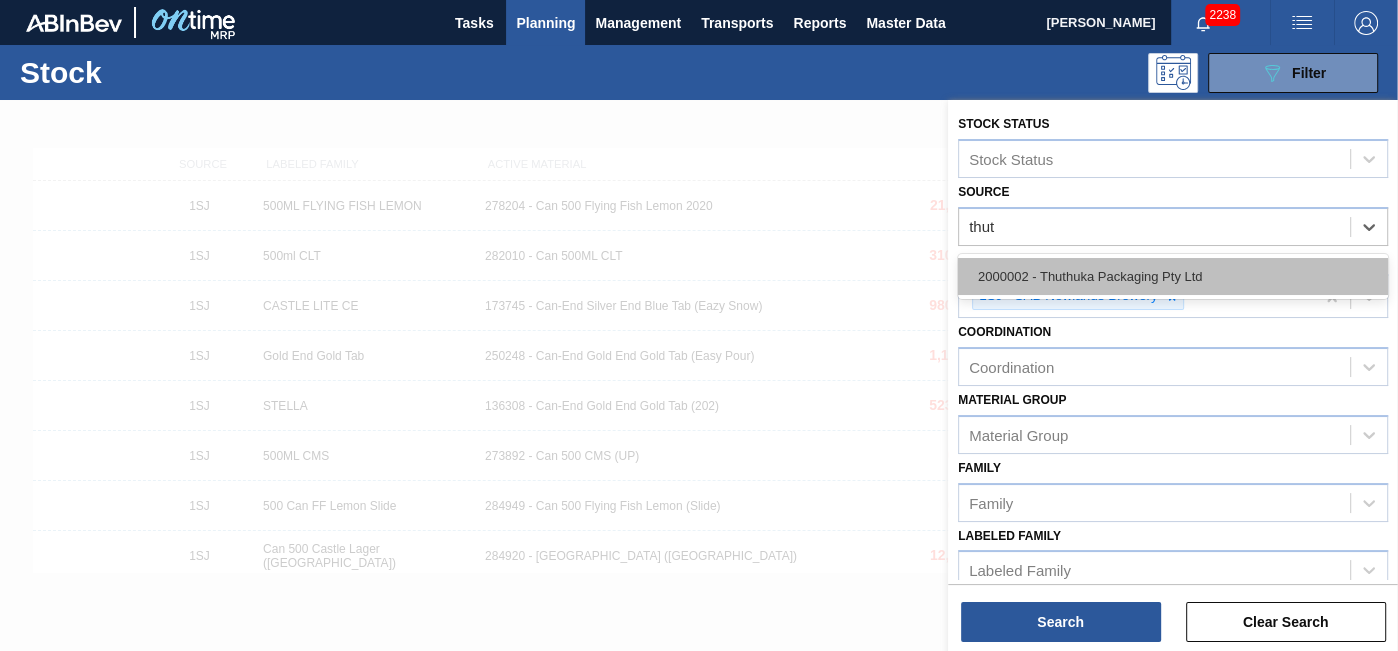 click on "2000002 - Thuthuka Packaging Pty Ltd" at bounding box center [1173, 276] 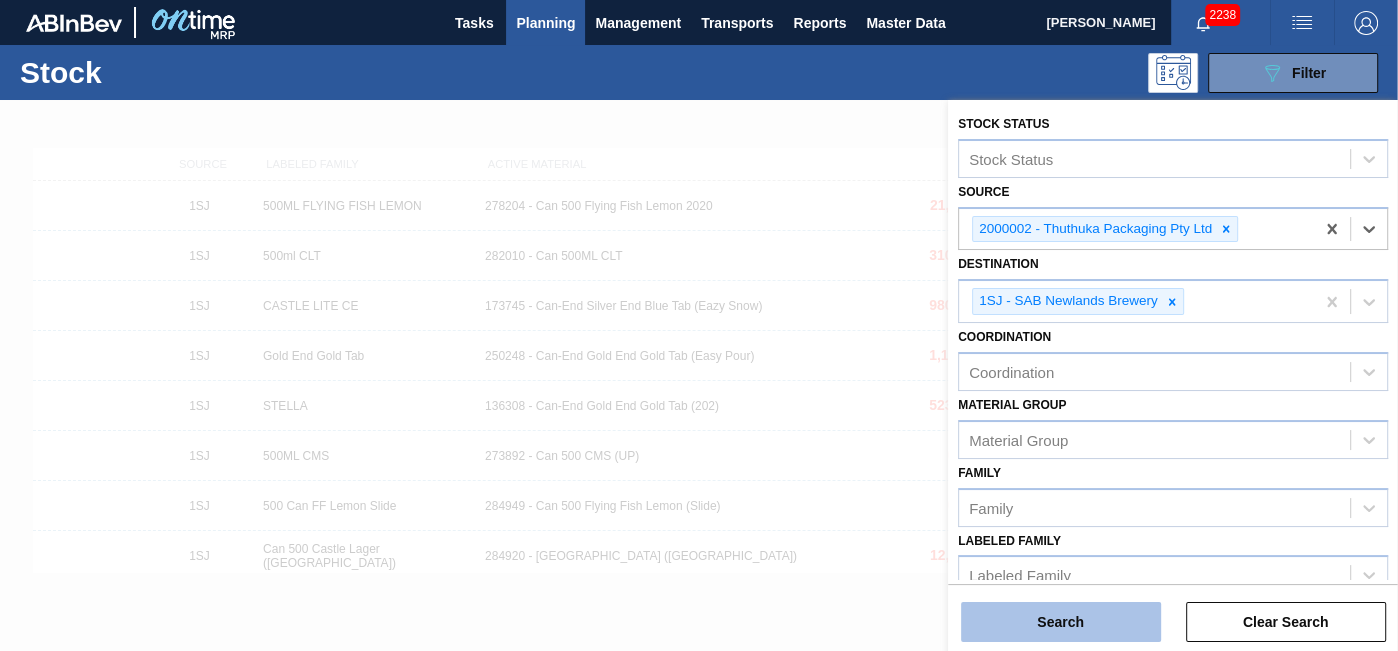 click on "Search" at bounding box center [1061, 622] 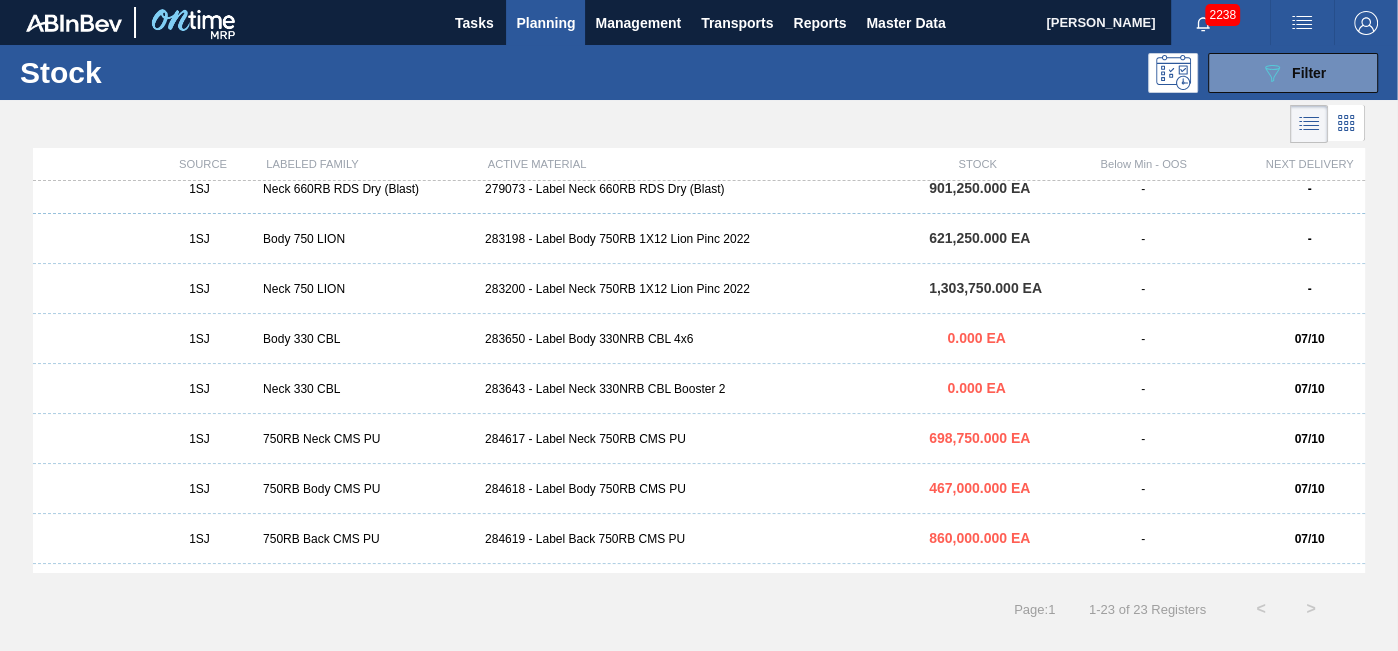 scroll, scrollTop: 758, scrollLeft: 0, axis: vertical 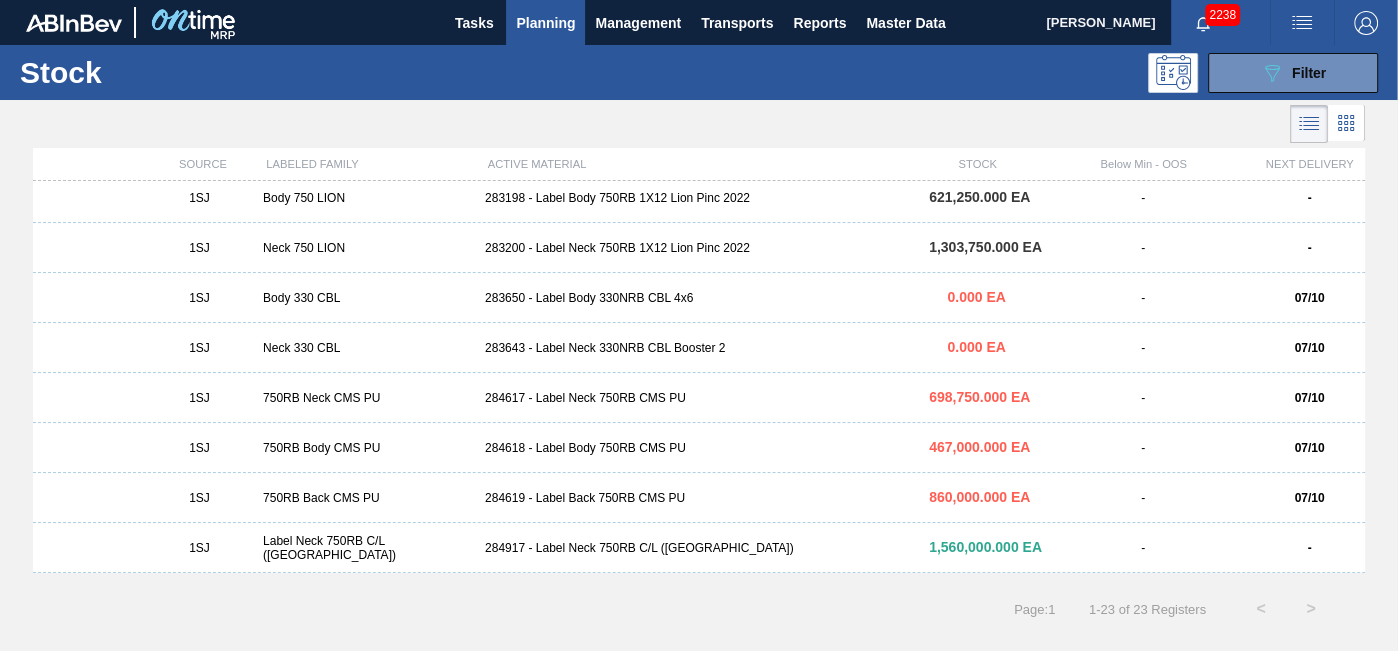 click on "284618 - Label Body 750RB CMS PU" at bounding box center [699, 448] 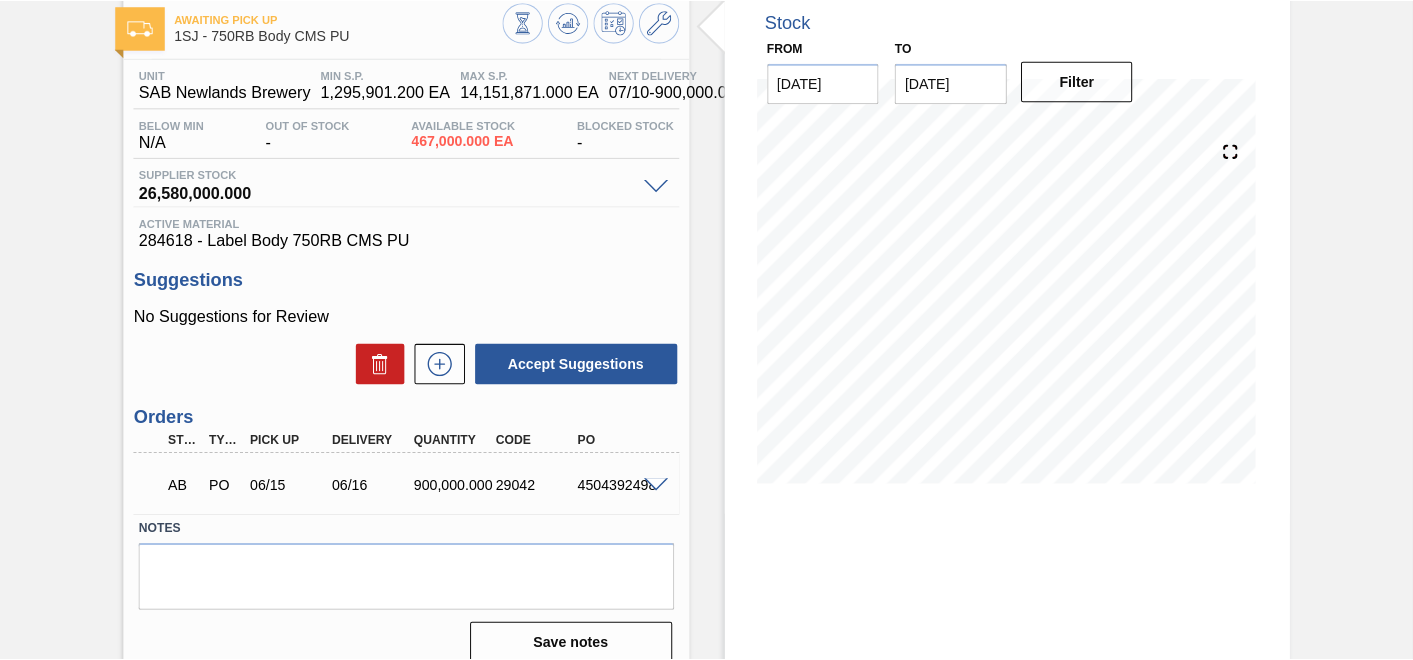 scroll, scrollTop: 0, scrollLeft: 0, axis: both 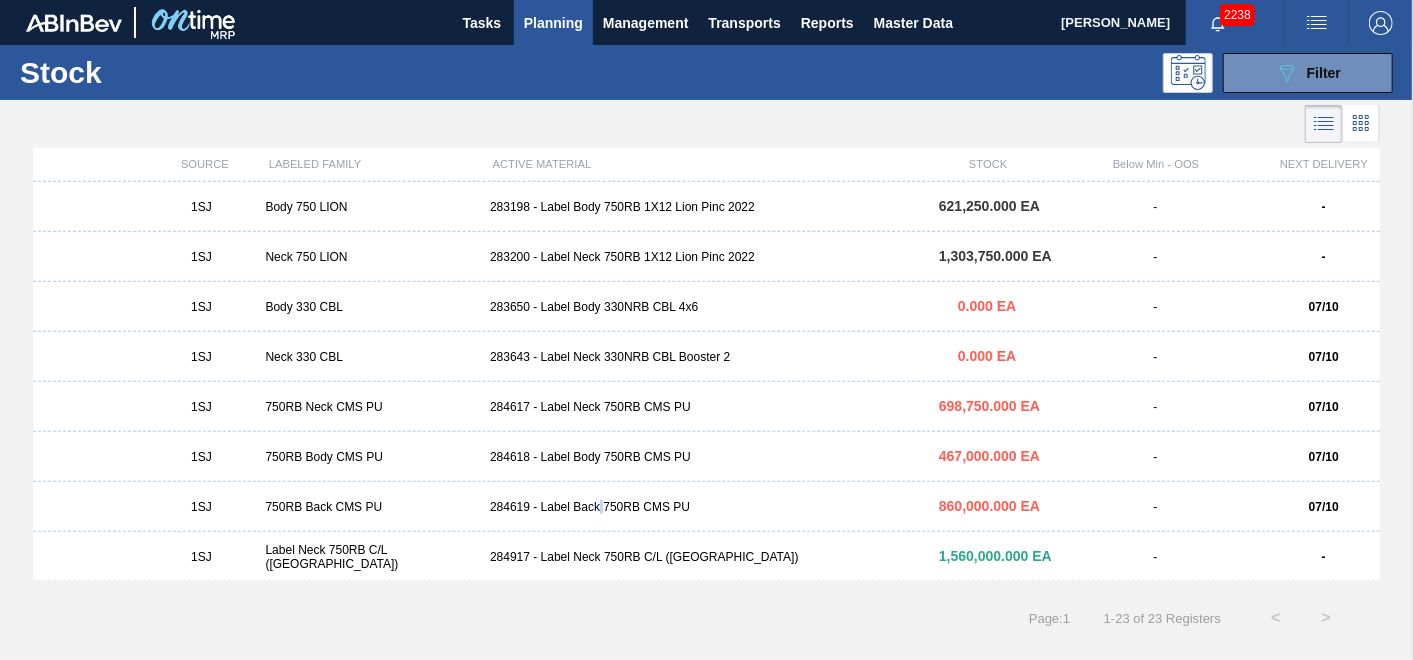 click on "284619 - Label Back 750RB CMS PU" at bounding box center (706, 507) 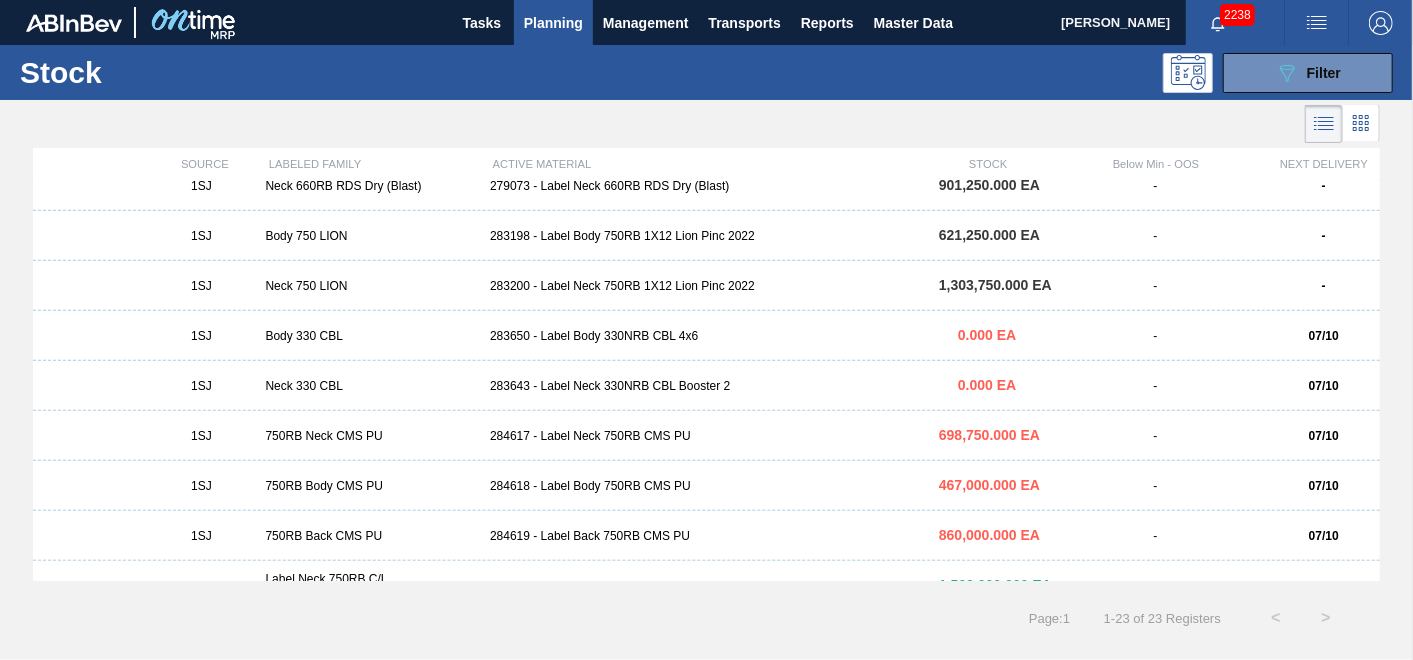 scroll, scrollTop: 749, scrollLeft: 0, axis: vertical 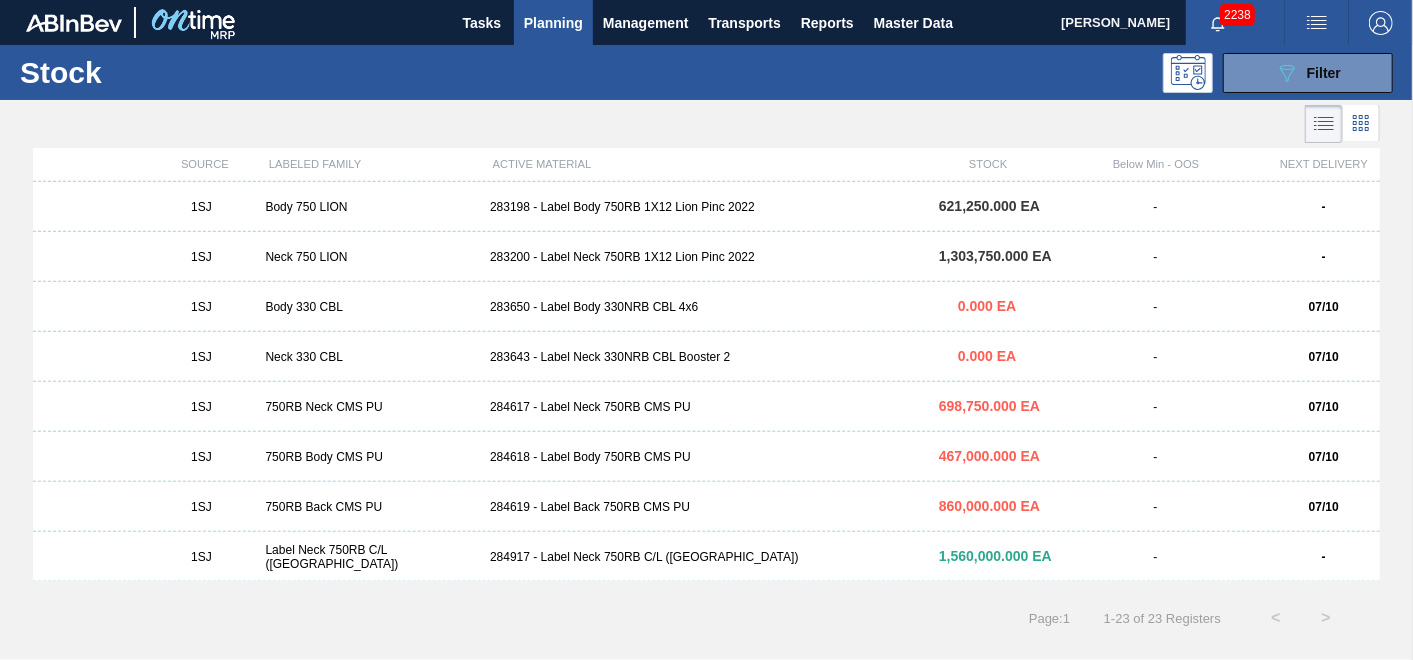 click on "284617 - Label Neck 750RB CMS PU" at bounding box center (706, 407) 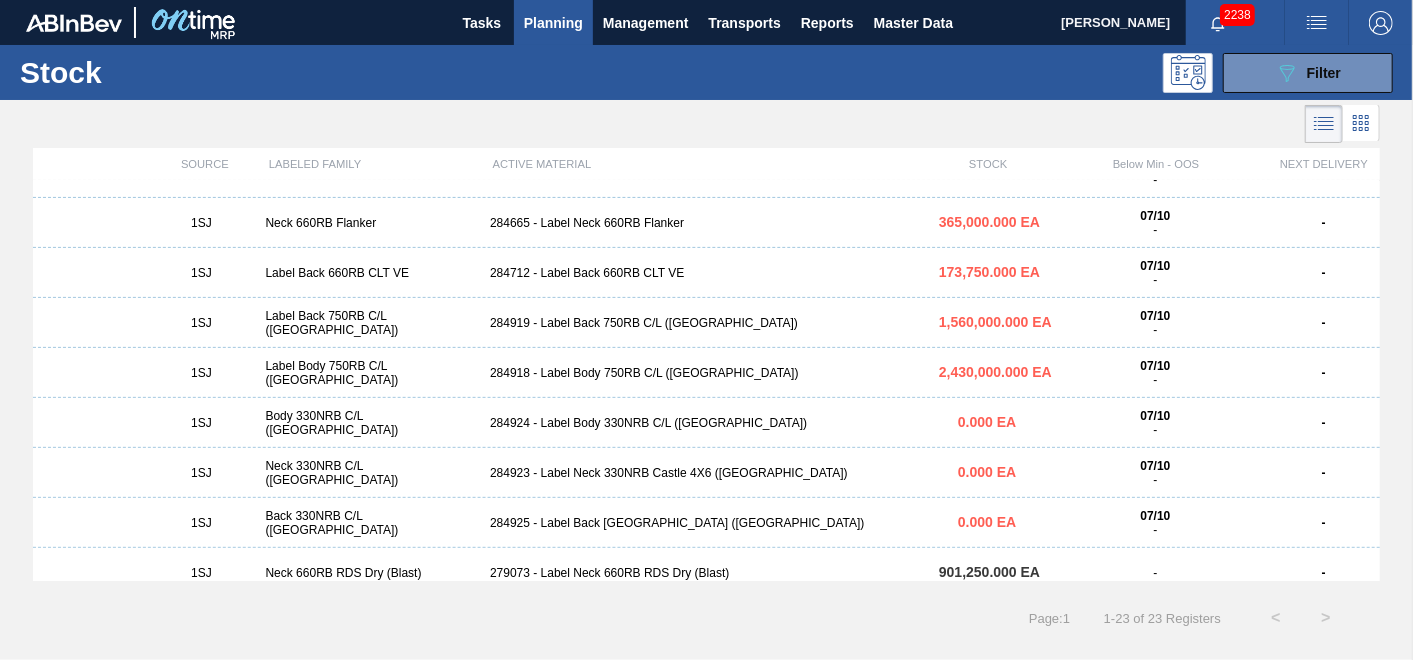 scroll, scrollTop: 444, scrollLeft: 0, axis: vertical 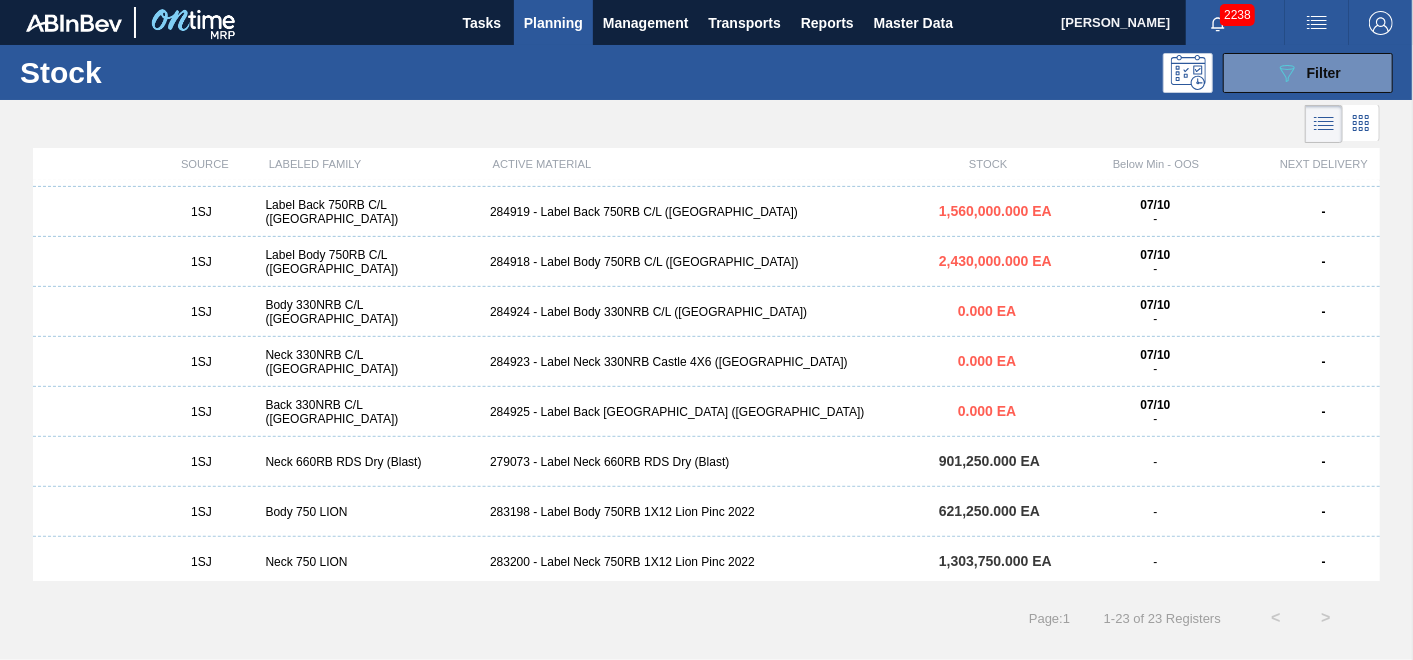 click on "1SJ Body 750 LION 283198 - Label Body 750RB 1X12 Lion Pinc 2022 621,250.000 EA - -" at bounding box center [706, 512] 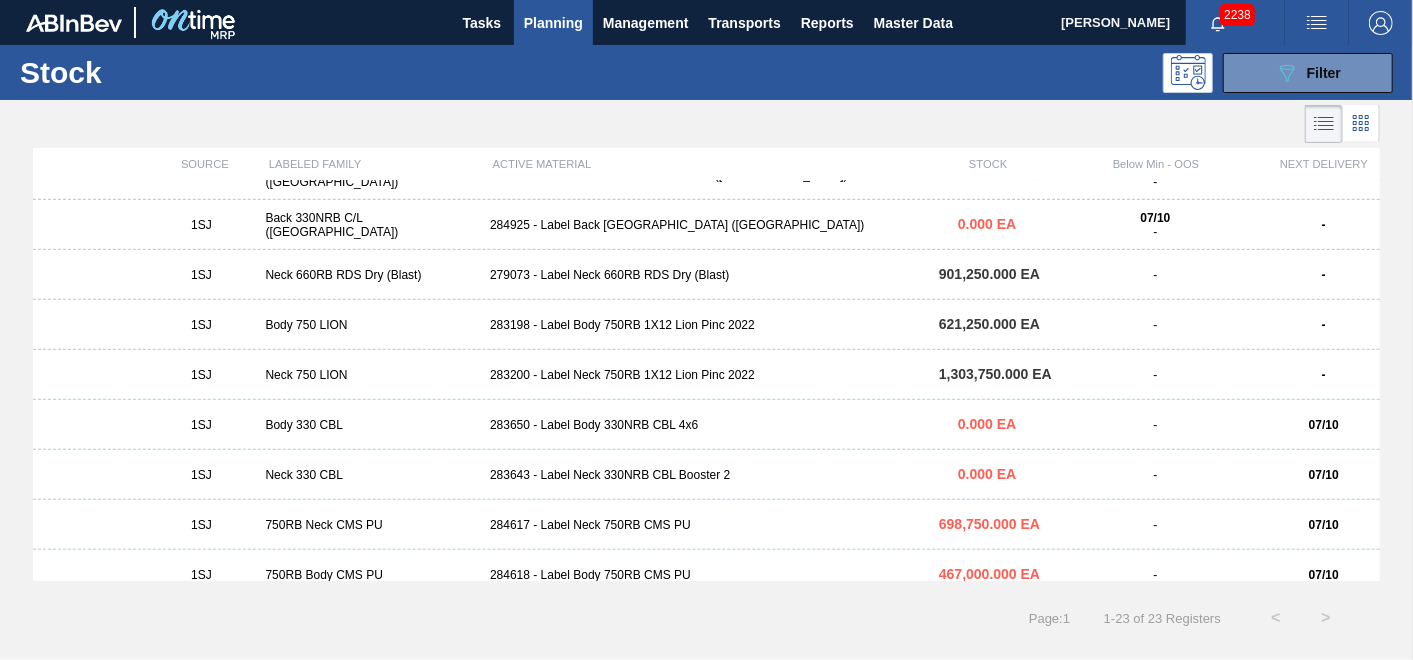 scroll, scrollTop: 666, scrollLeft: 0, axis: vertical 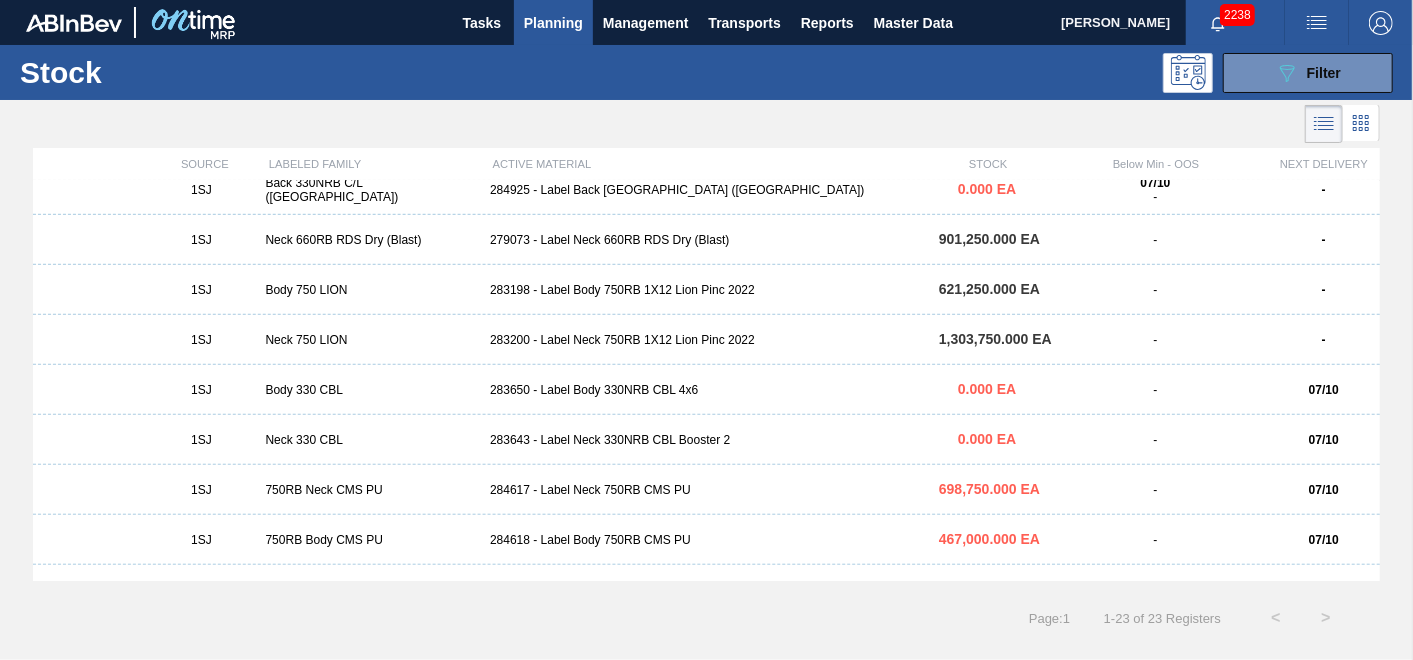 click on "1SJ Neck 750 LION 283200 - Label Neck 750RB 1X12 Lion Pinc 2022 1,303,750.000 EA - -" at bounding box center (706, 340) 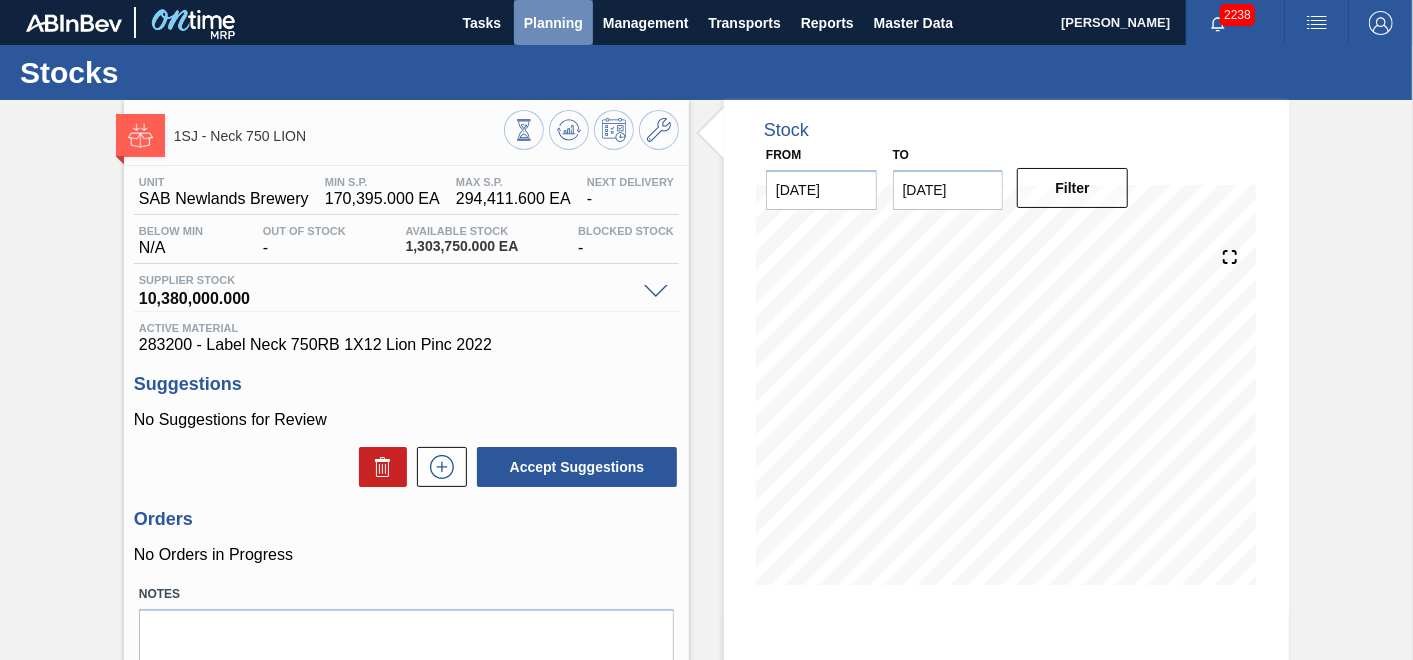 click on "Planning" at bounding box center [553, 23] 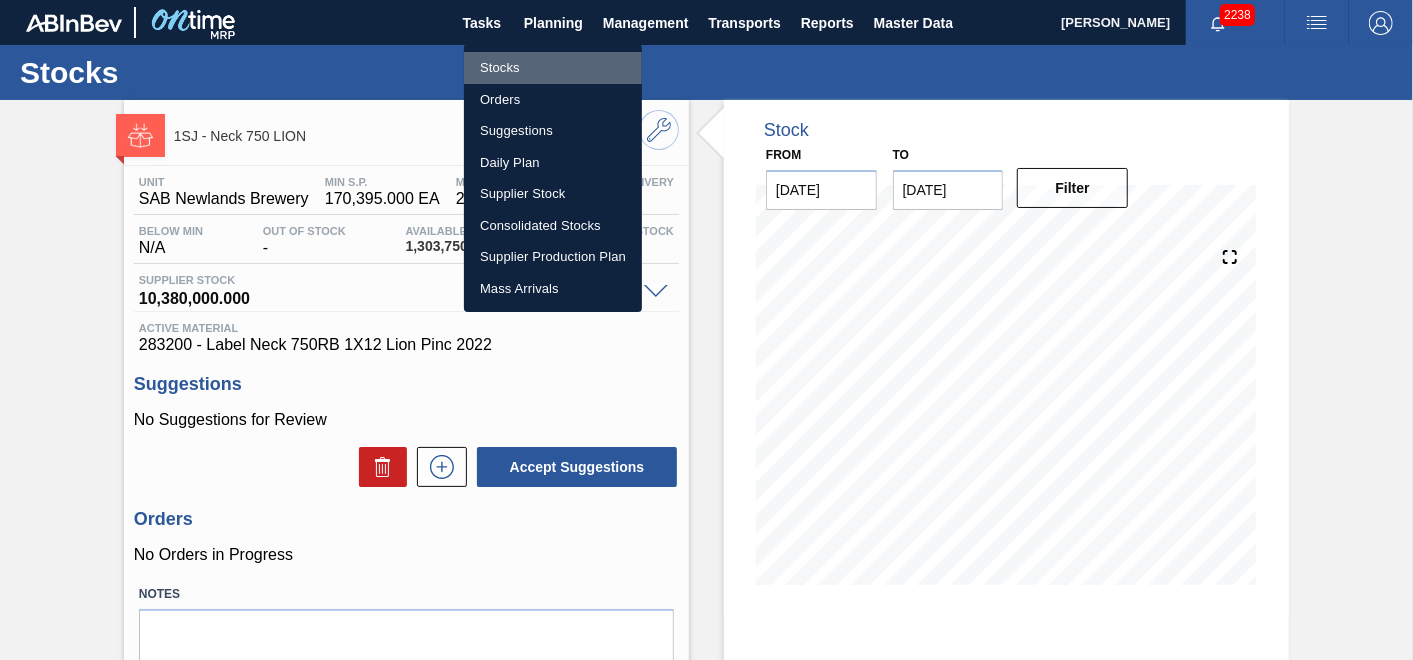 click on "Stocks" at bounding box center (553, 68) 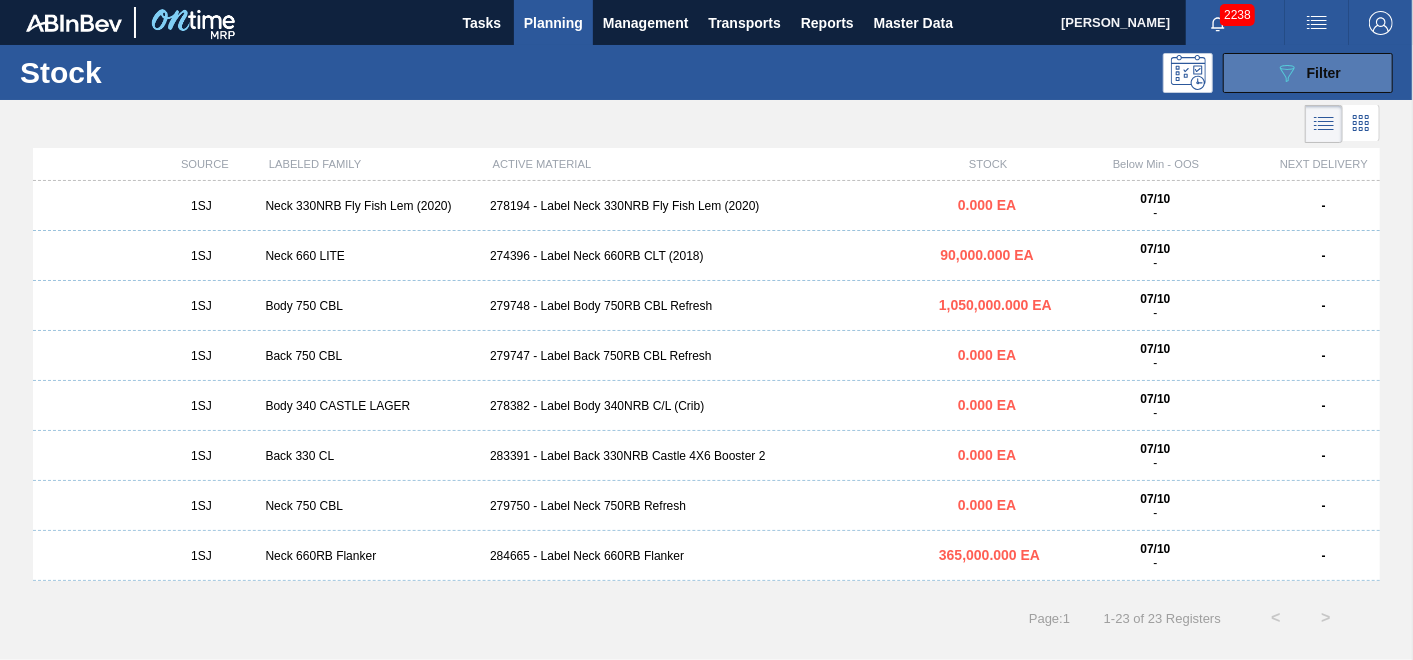 click on "089F7B8B-B2A5-4AFE-B5C0-19BA573D28AC" 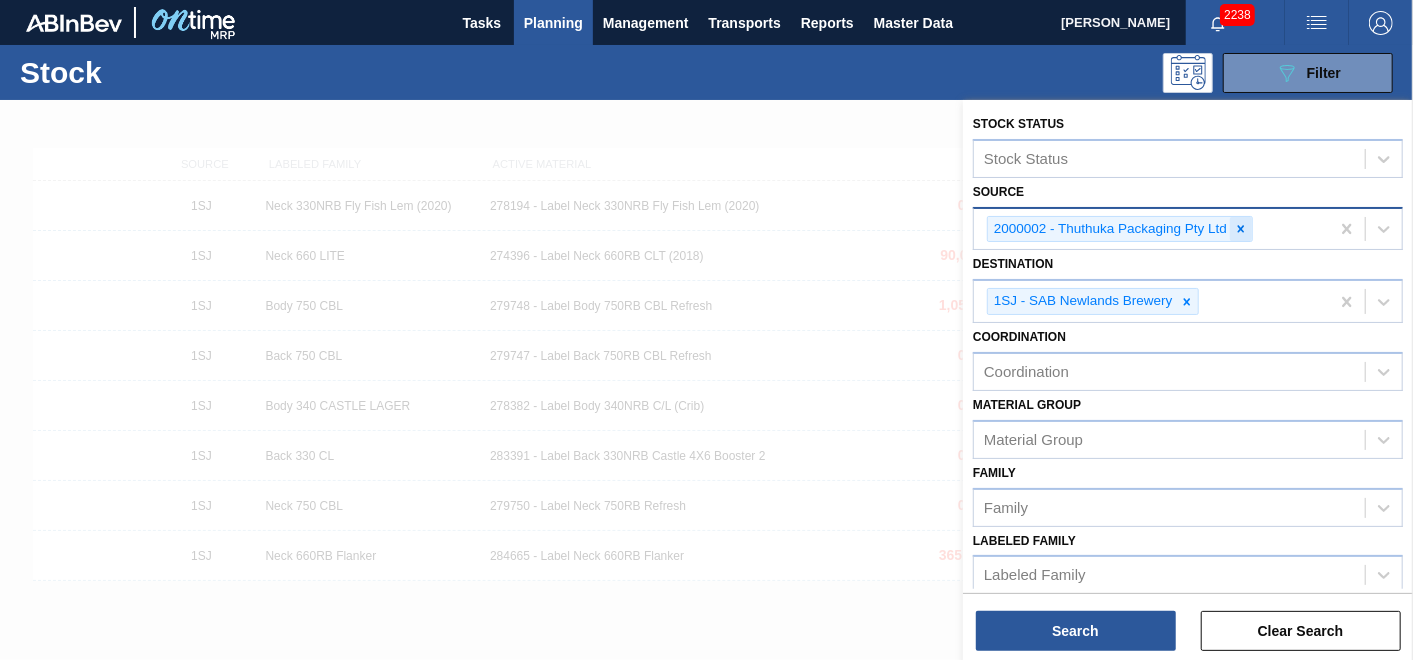 click 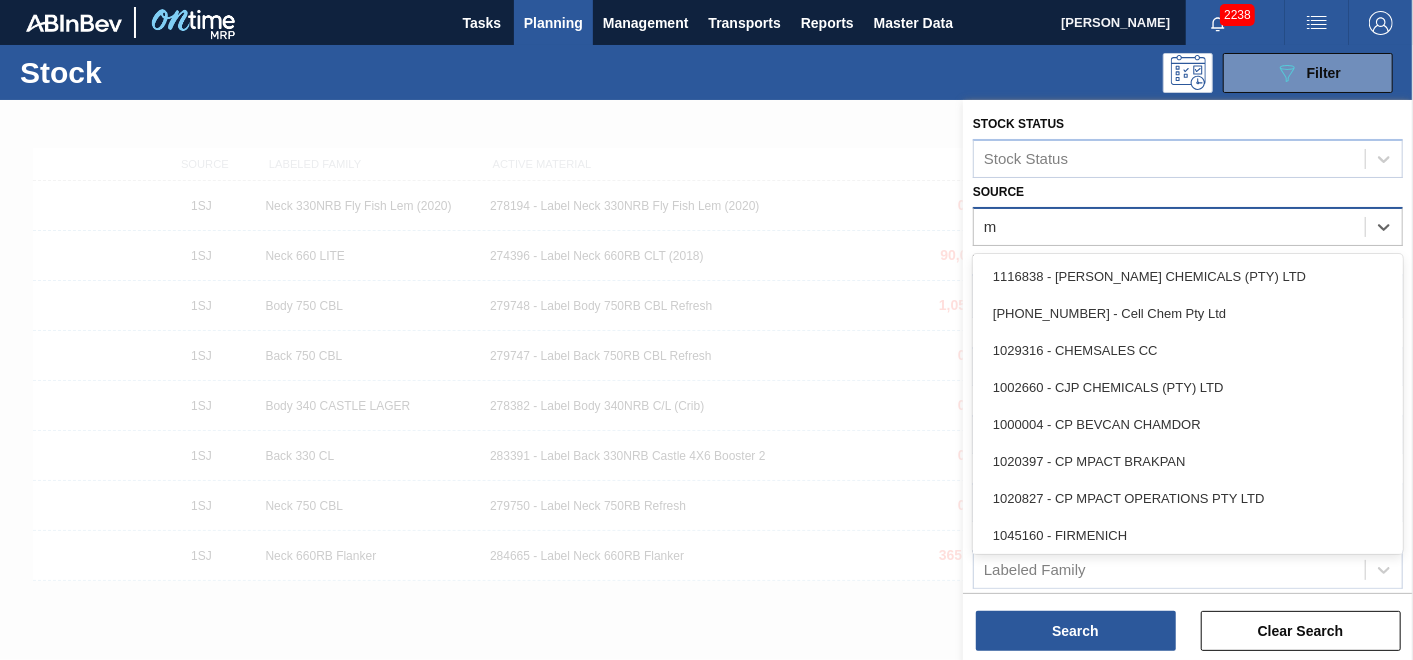 type on "mp" 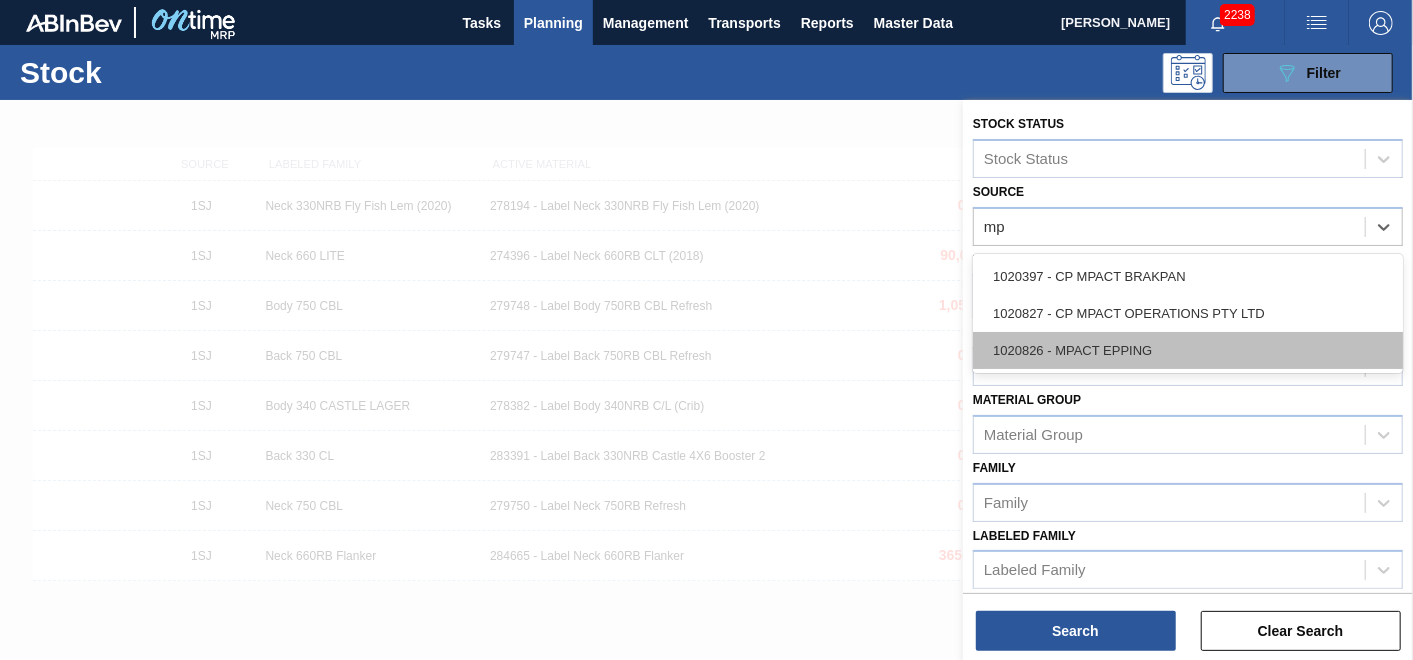 click on "1020826 - MPACT EPPING" at bounding box center [1188, 350] 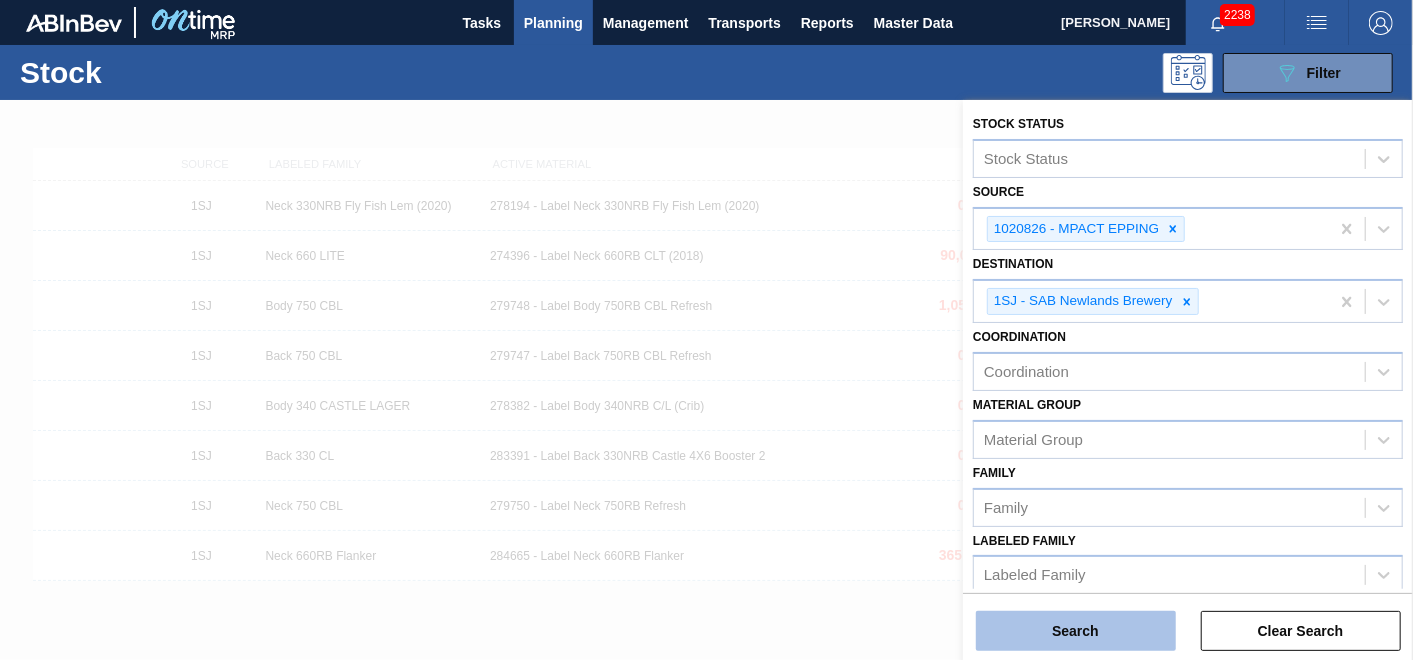 click on "Search" at bounding box center [1076, 631] 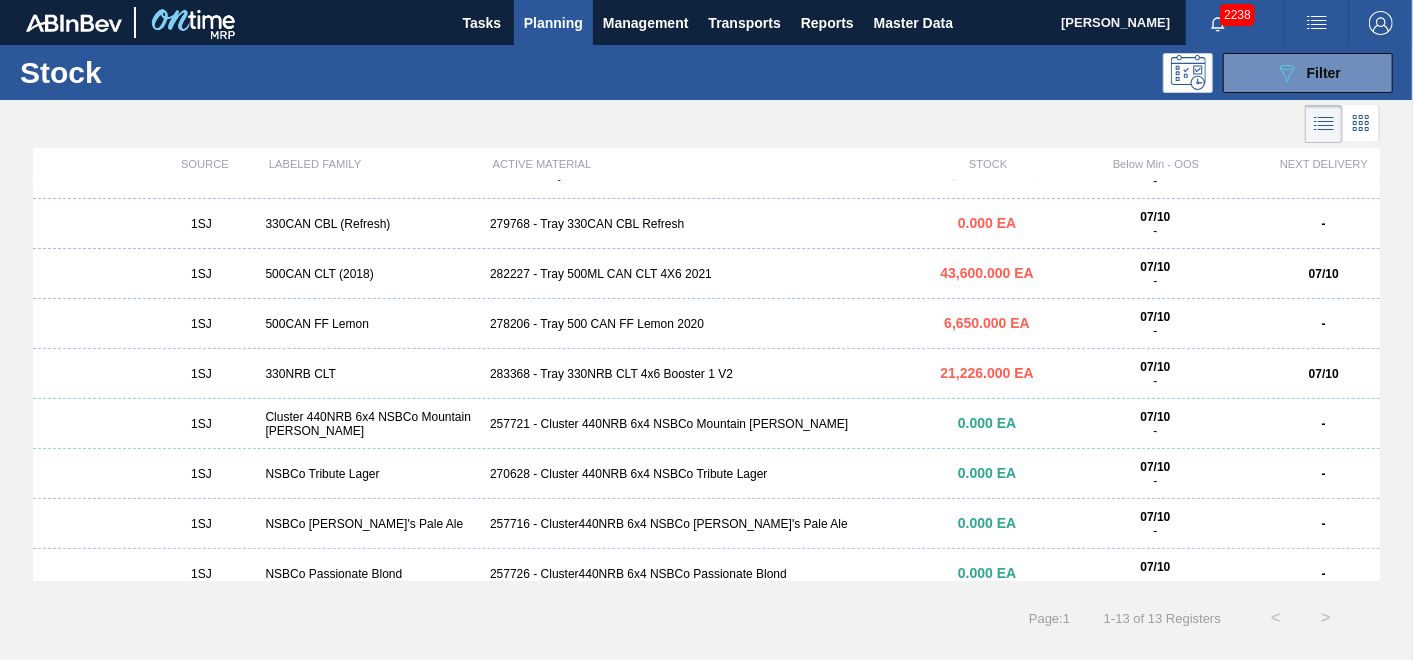 scroll, scrollTop: 0, scrollLeft: 0, axis: both 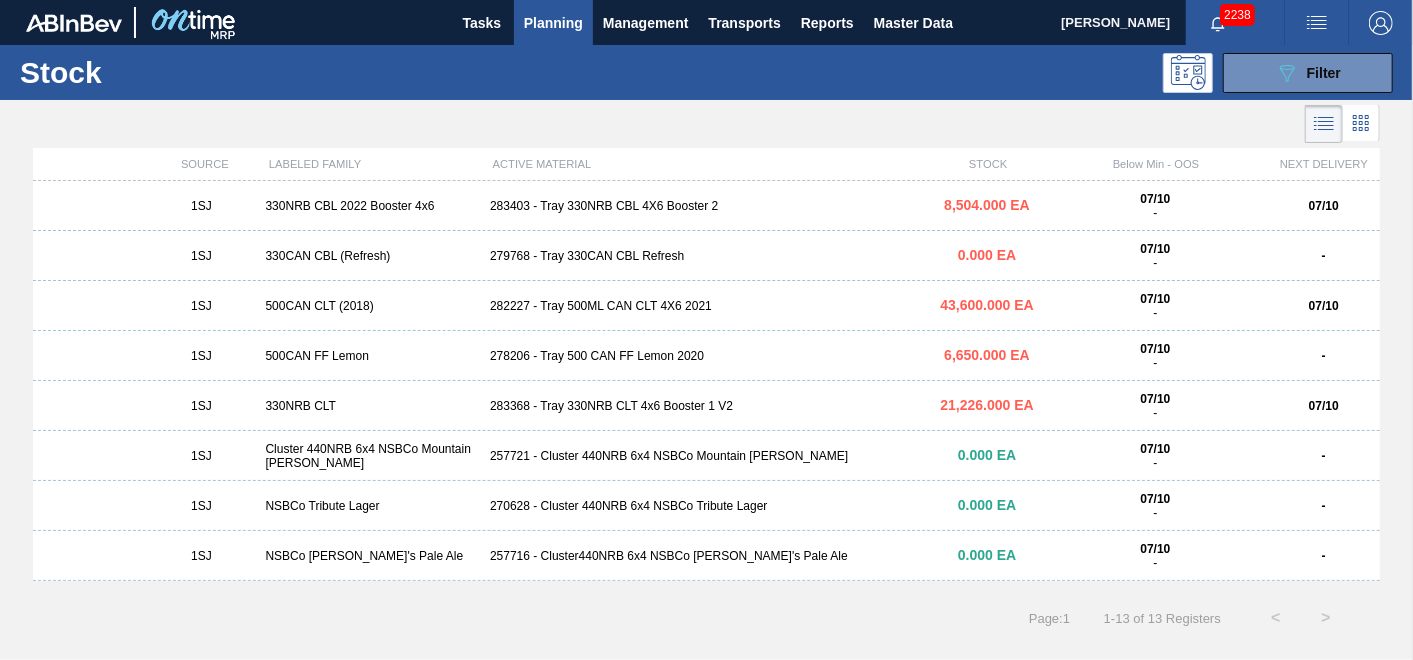 click on "282227 - Tray 500ML CAN CLT 4X6 2021" at bounding box center [706, 306] 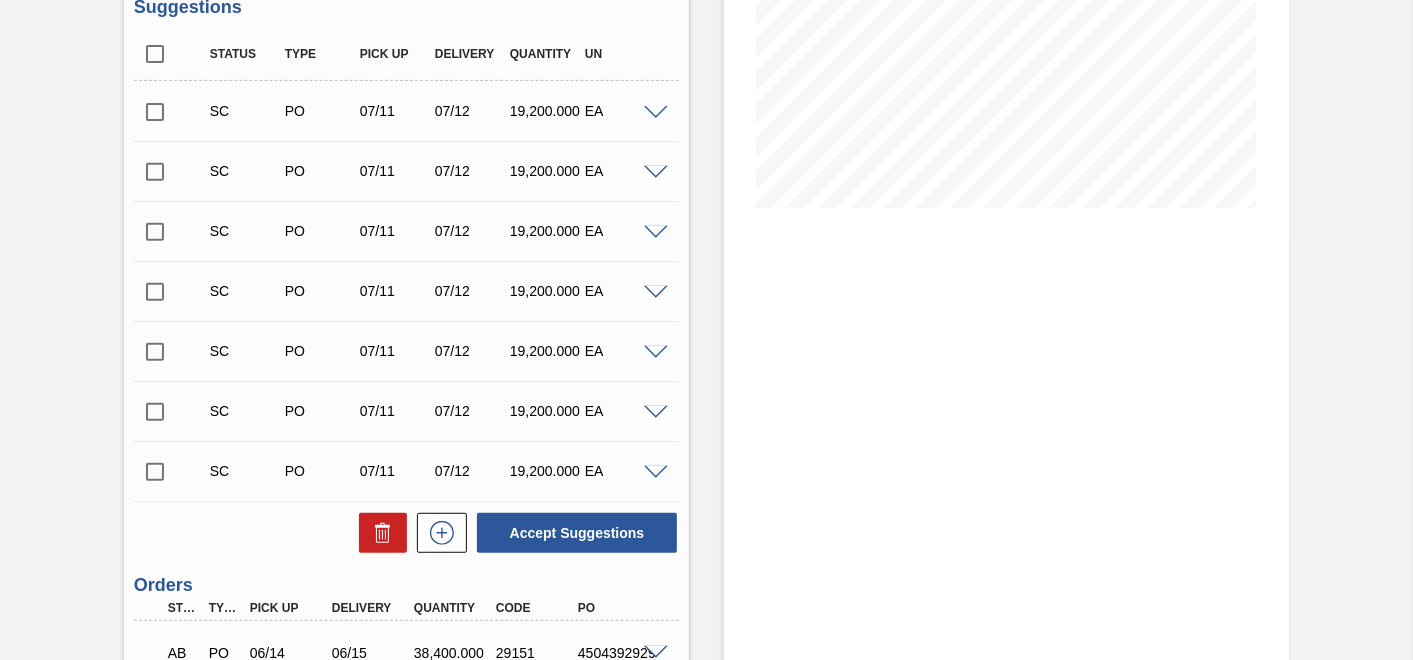 scroll, scrollTop: 333, scrollLeft: 0, axis: vertical 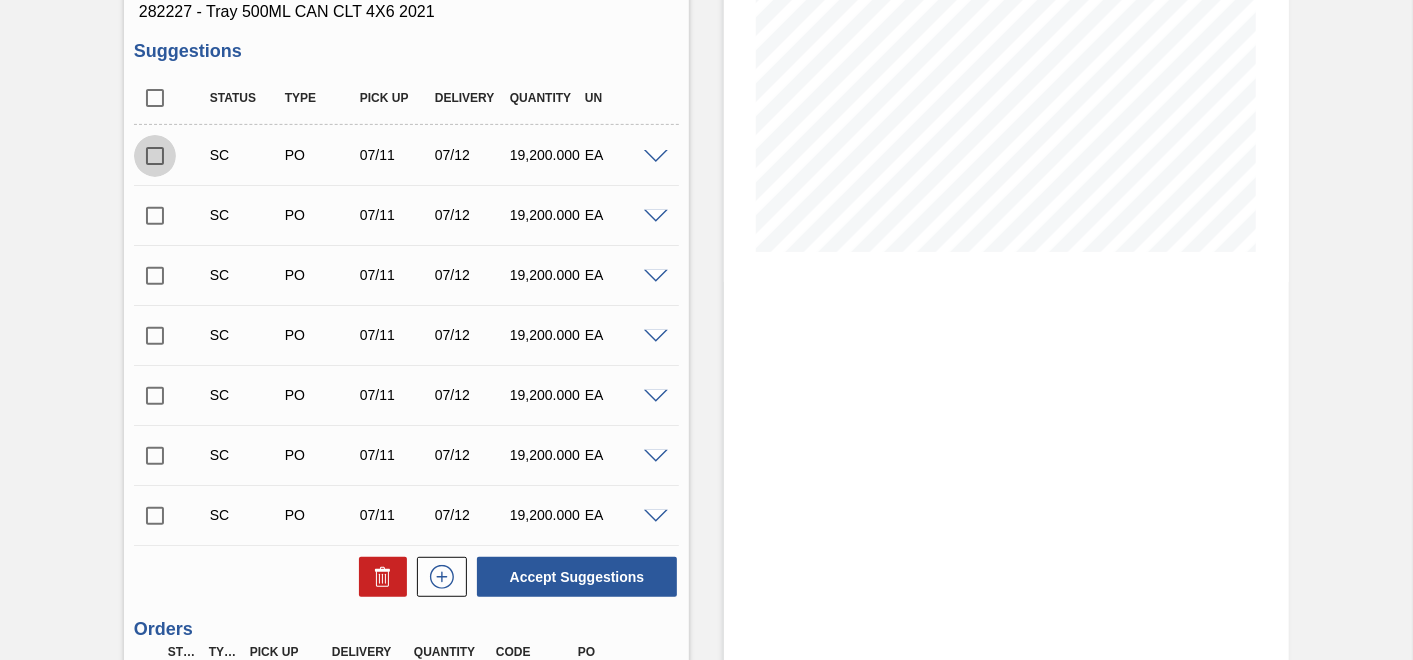drag, startPoint x: 156, startPoint y: 151, endPoint x: 242, endPoint y: 231, distance: 117.456375 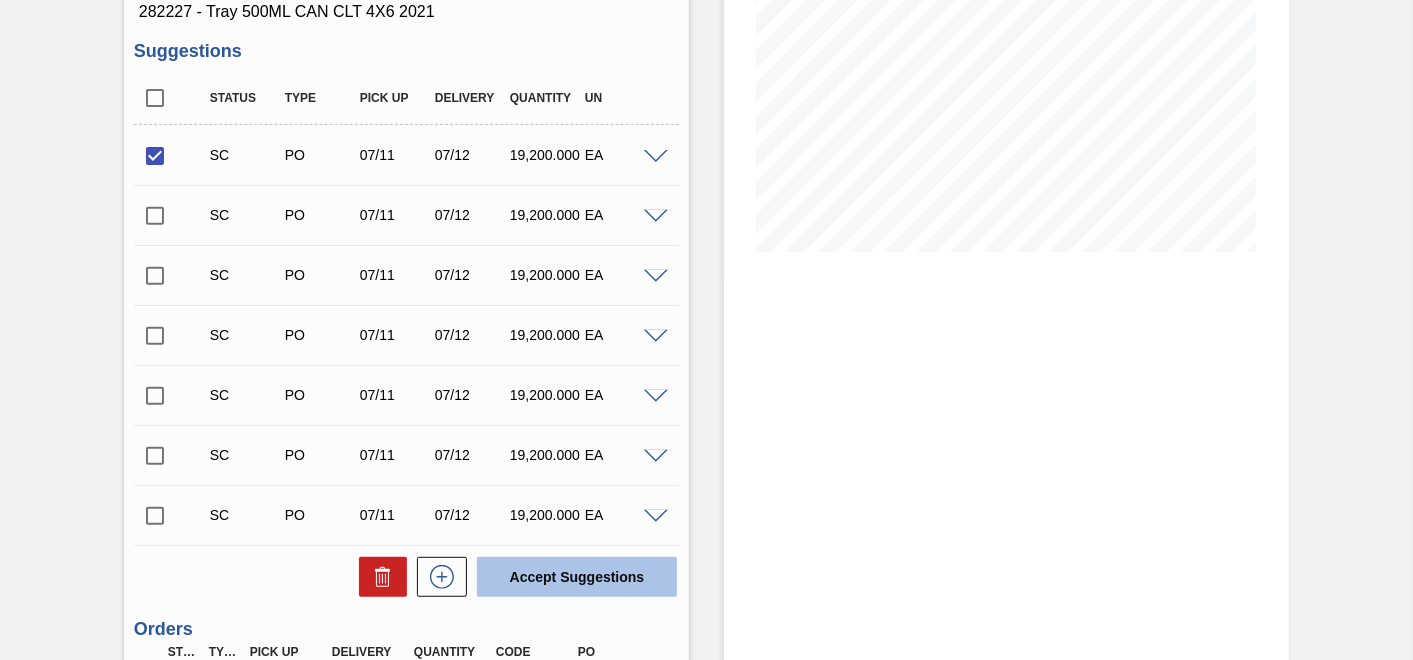 click on "Accept Suggestions" at bounding box center (577, 577) 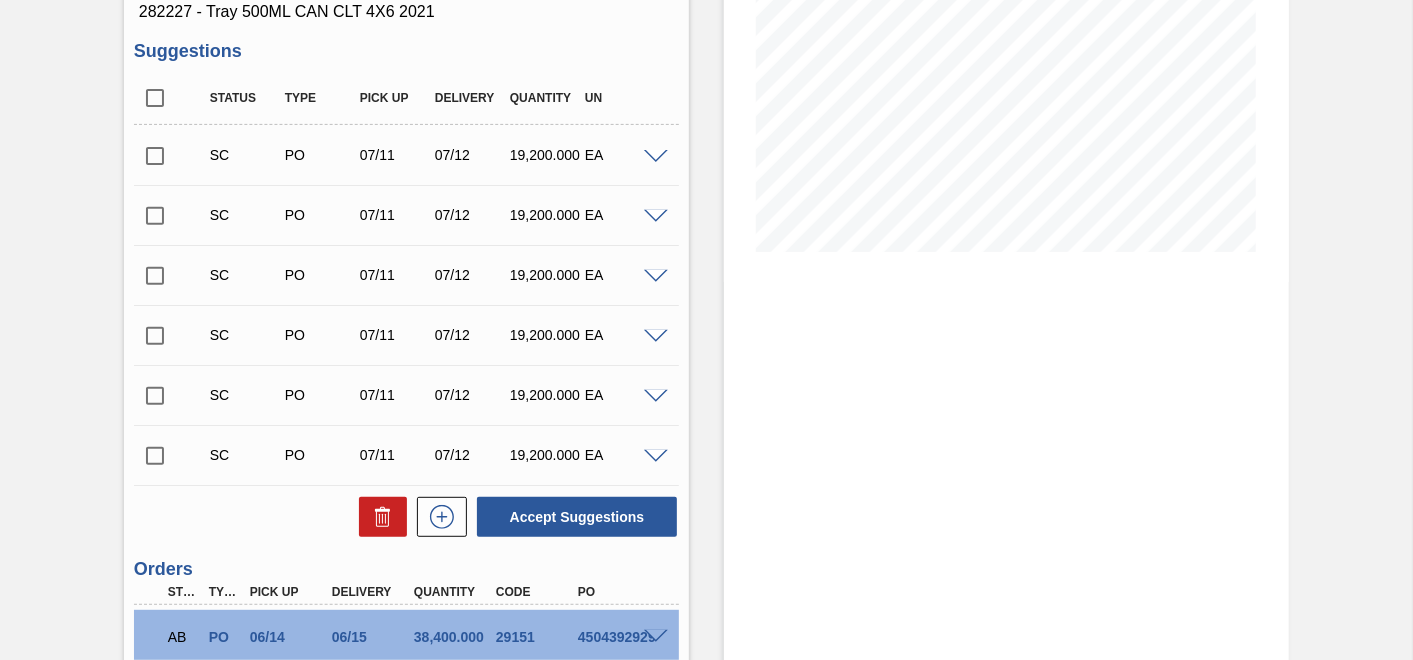 scroll, scrollTop: 0, scrollLeft: 0, axis: both 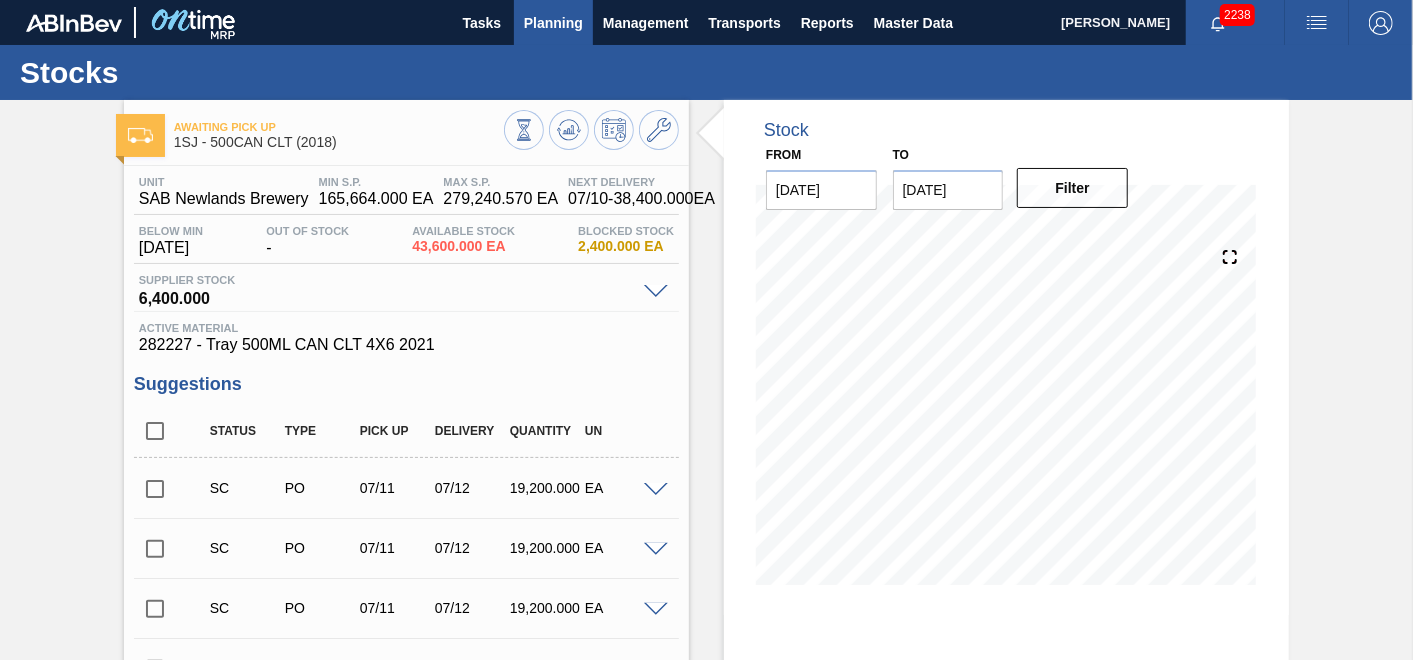 click on "Planning" at bounding box center [553, 23] 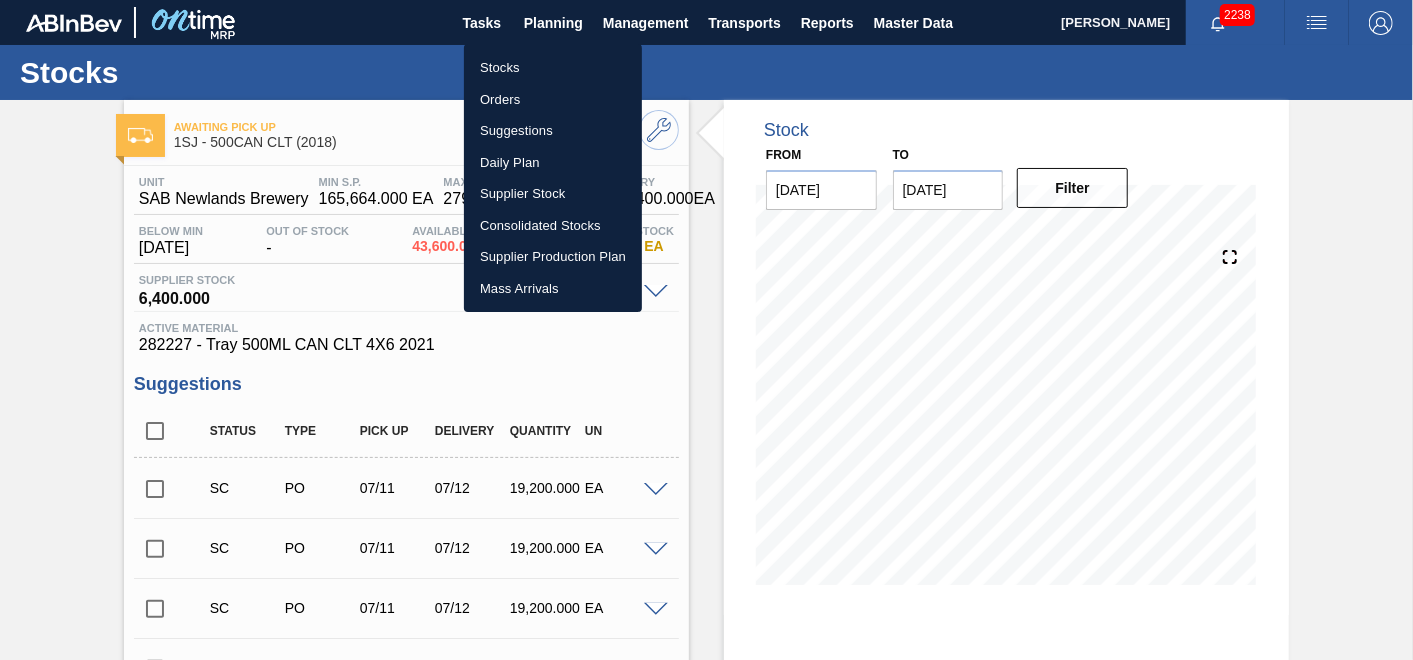 click on "Orders" at bounding box center [553, 100] 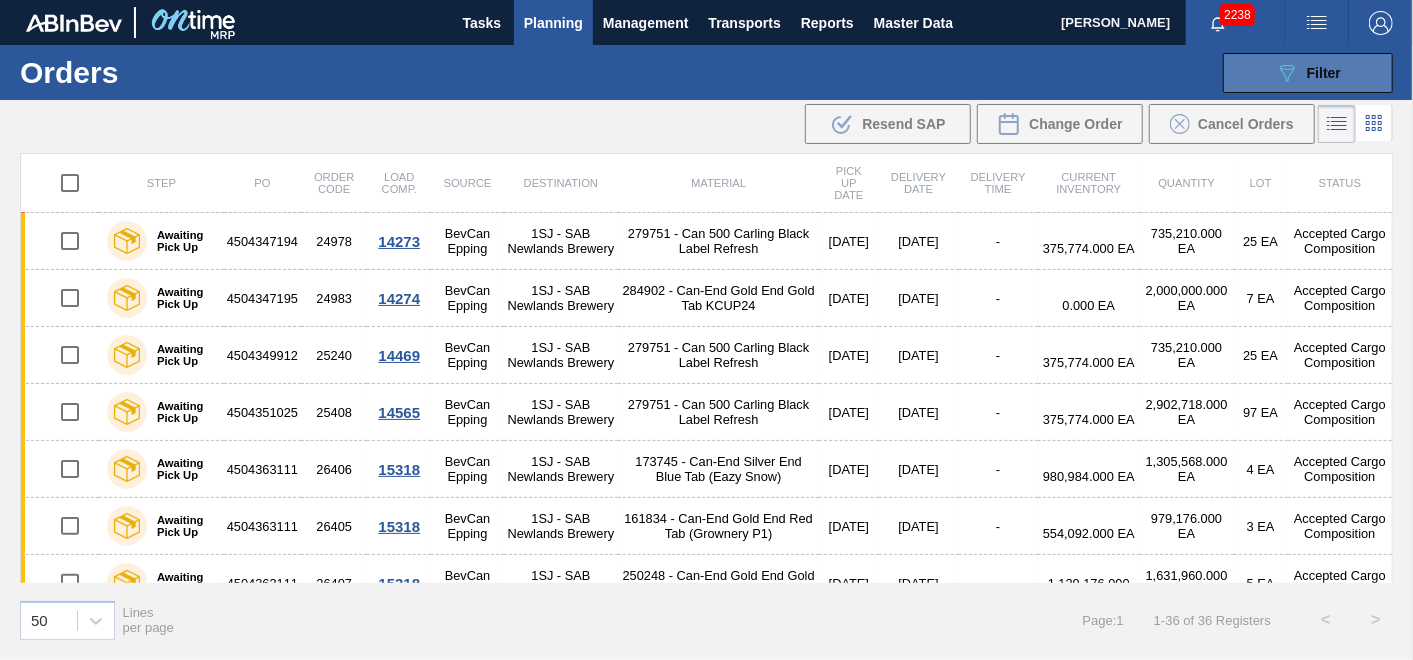 click on "Filter" at bounding box center [1324, 73] 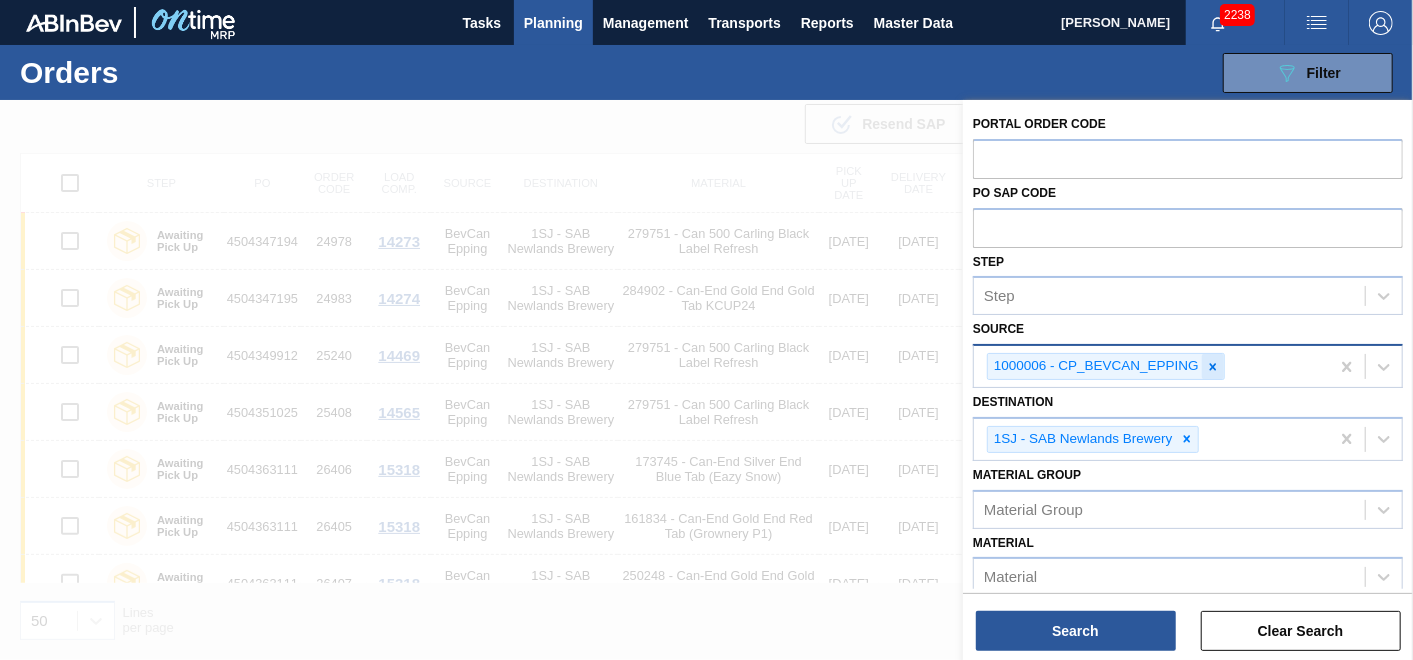 click at bounding box center (1213, 366) 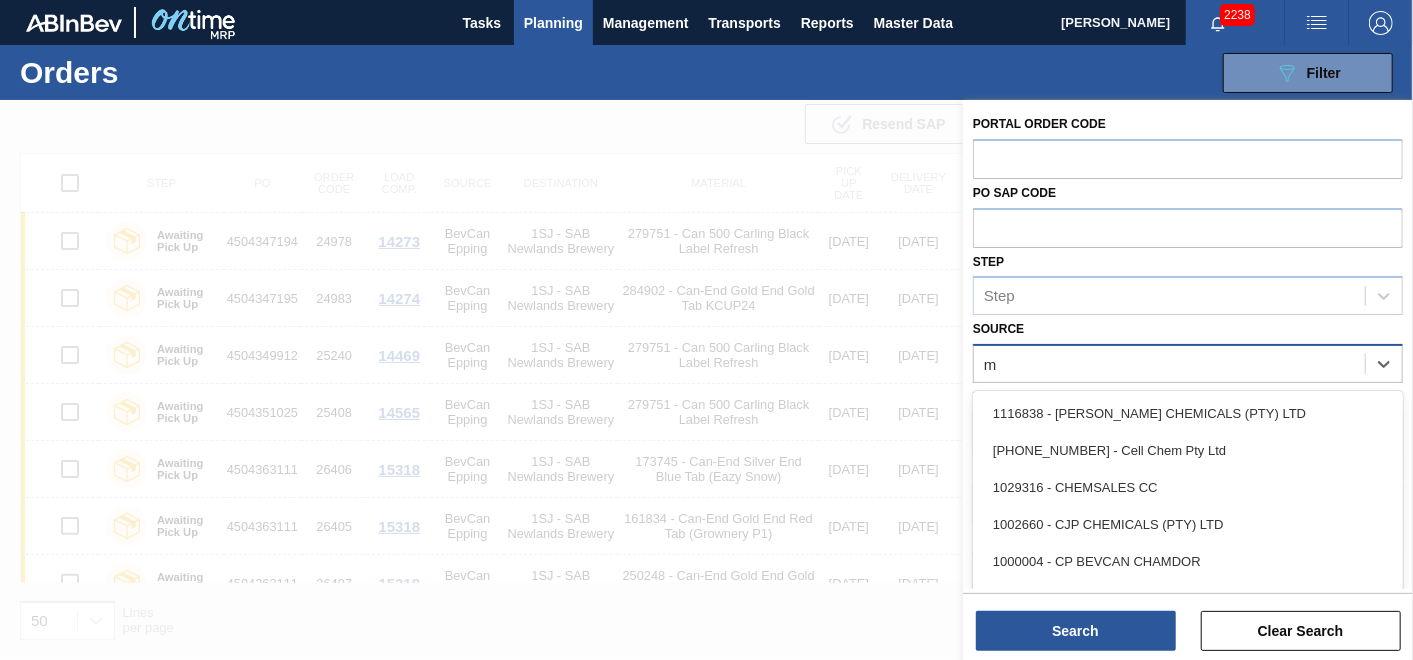 type on "mp" 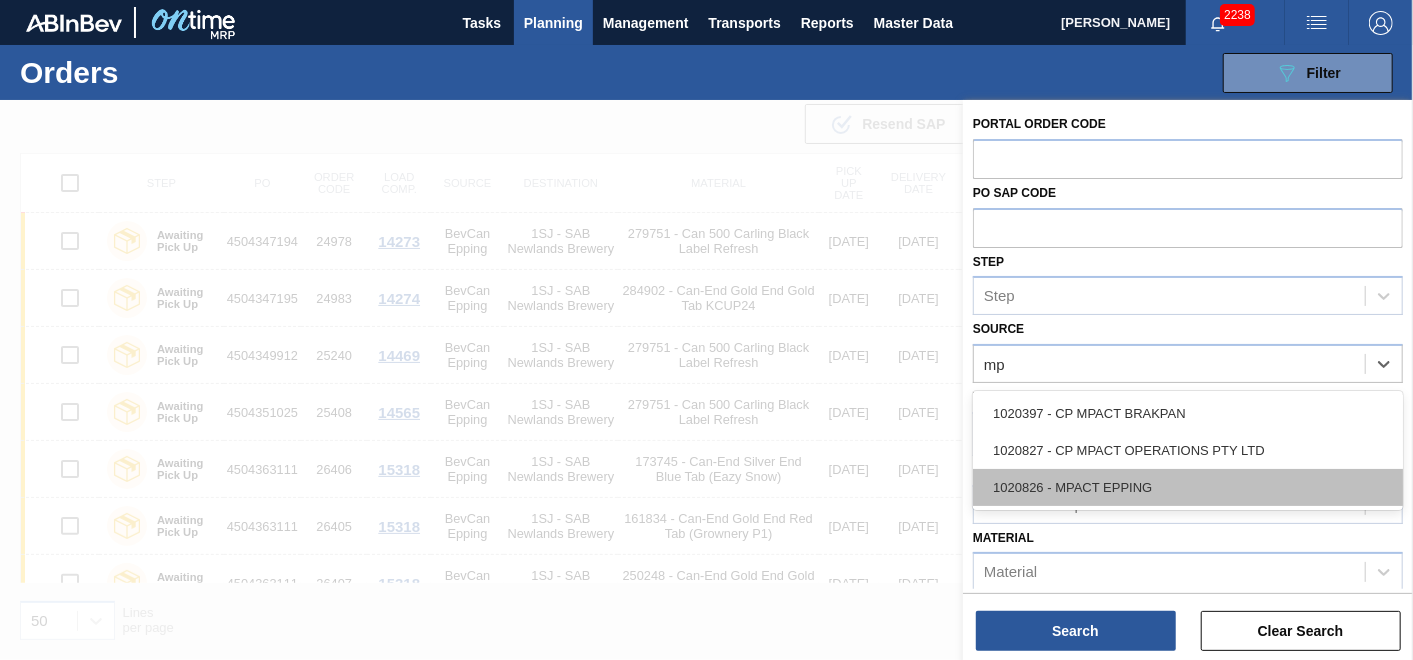 click on "1020826 - MPACT EPPING" at bounding box center (1188, 487) 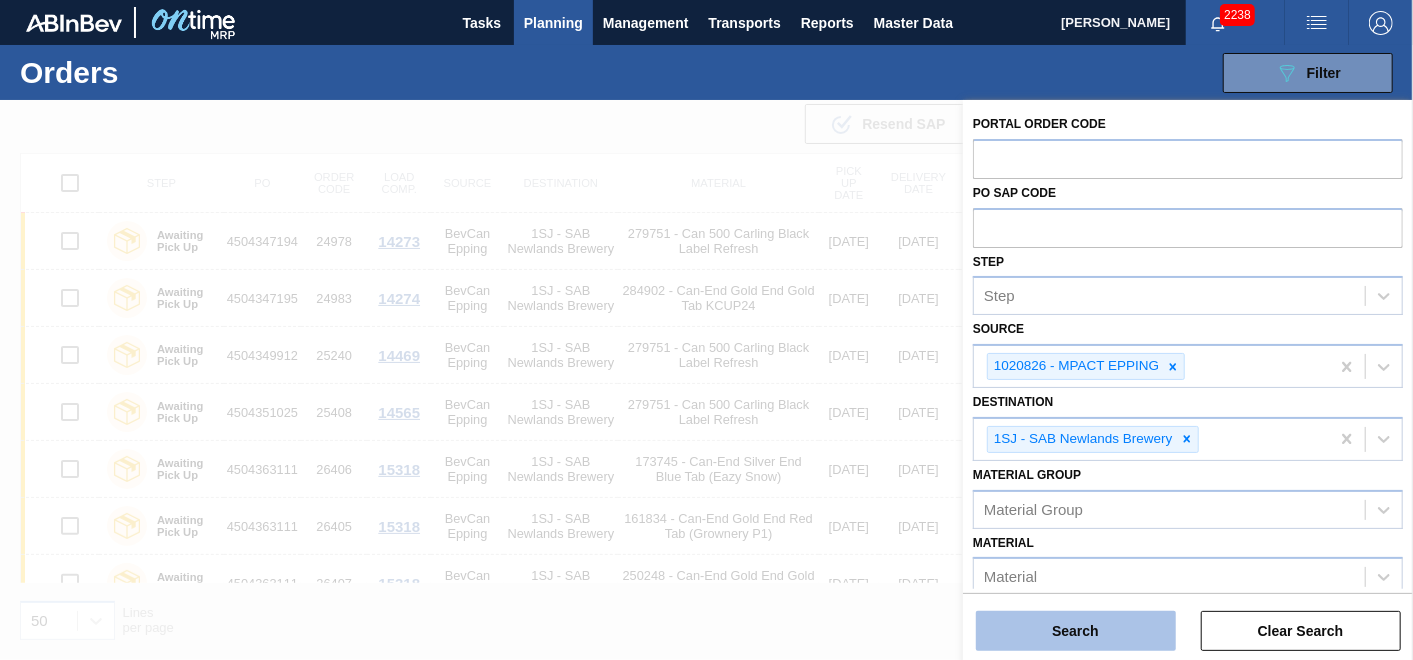 click on "Search" at bounding box center (1076, 631) 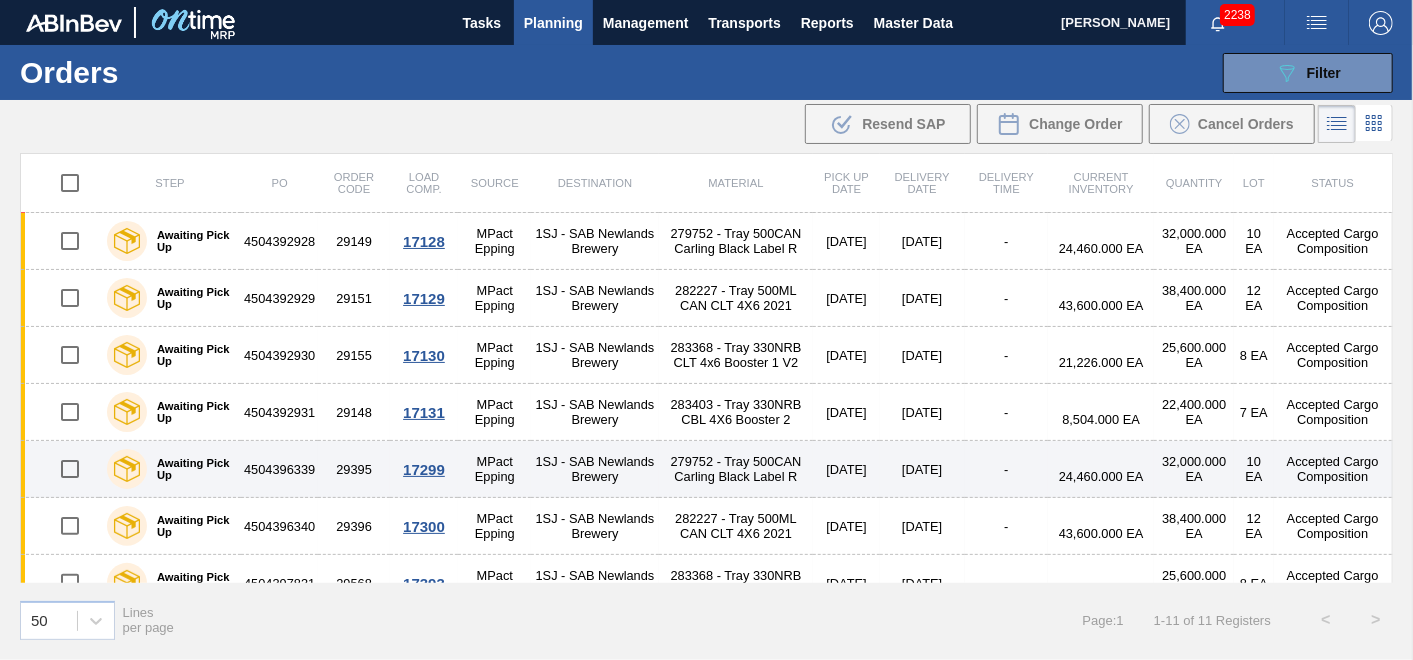 scroll, scrollTop: 252, scrollLeft: 0, axis: vertical 